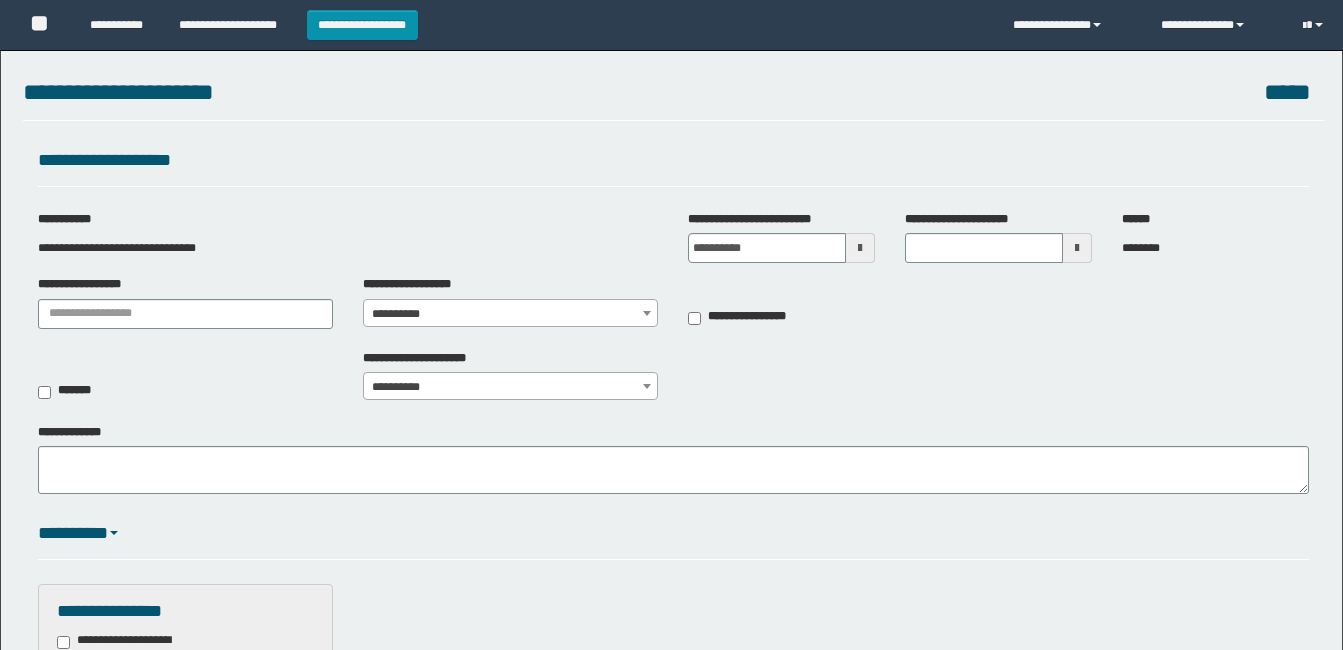scroll, scrollTop: 0, scrollLeft: 0, axis: both 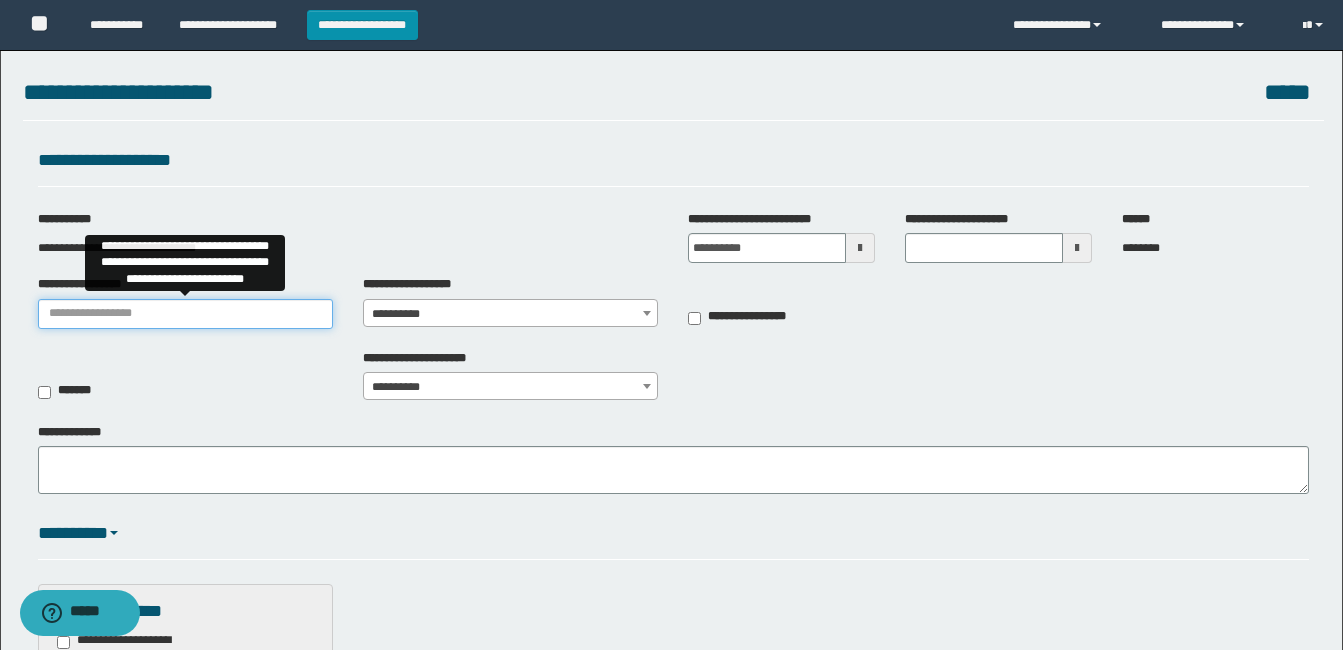 click on "**********" at bounding box center (185, 314) 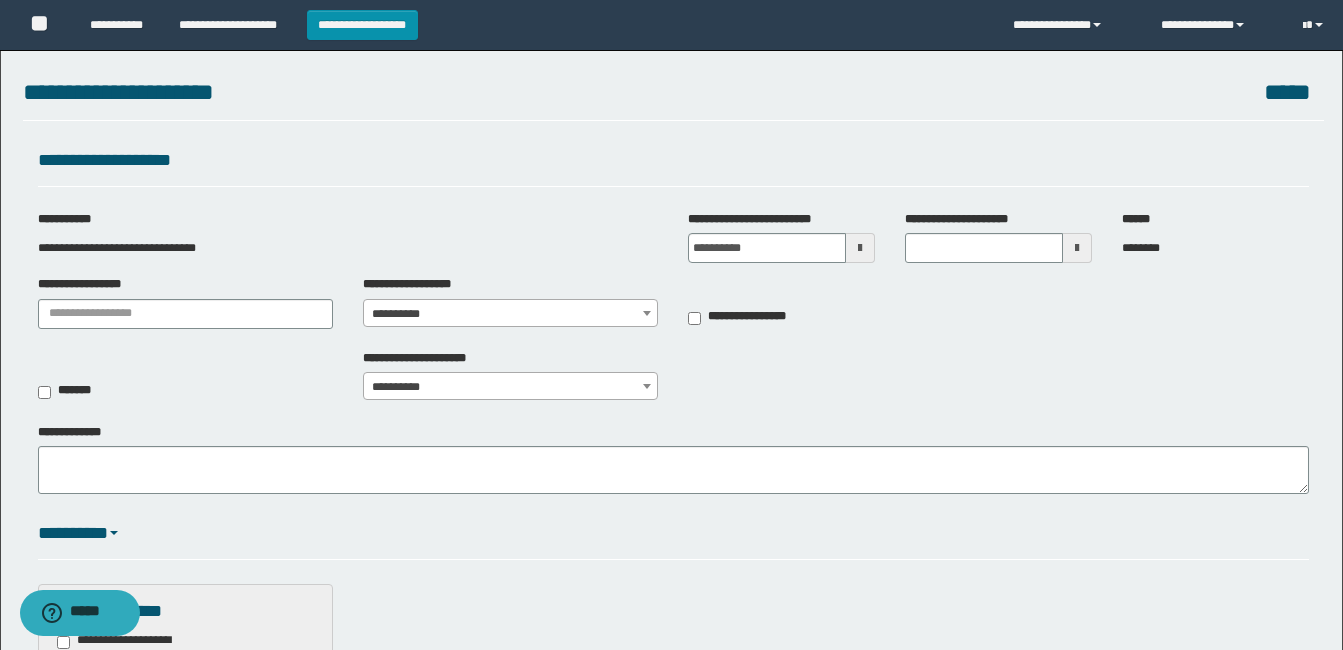 click on "*********" at bounding box center (673, 542) 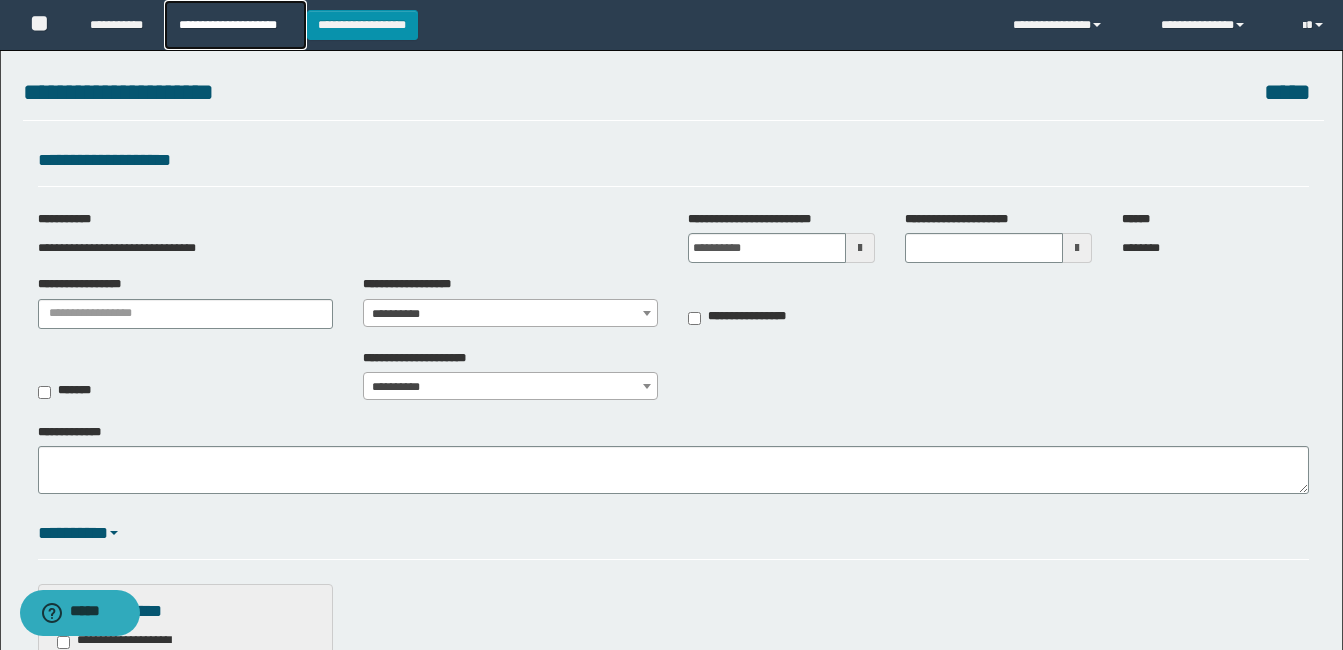 click on "**********" at bounding box center [235, 25] 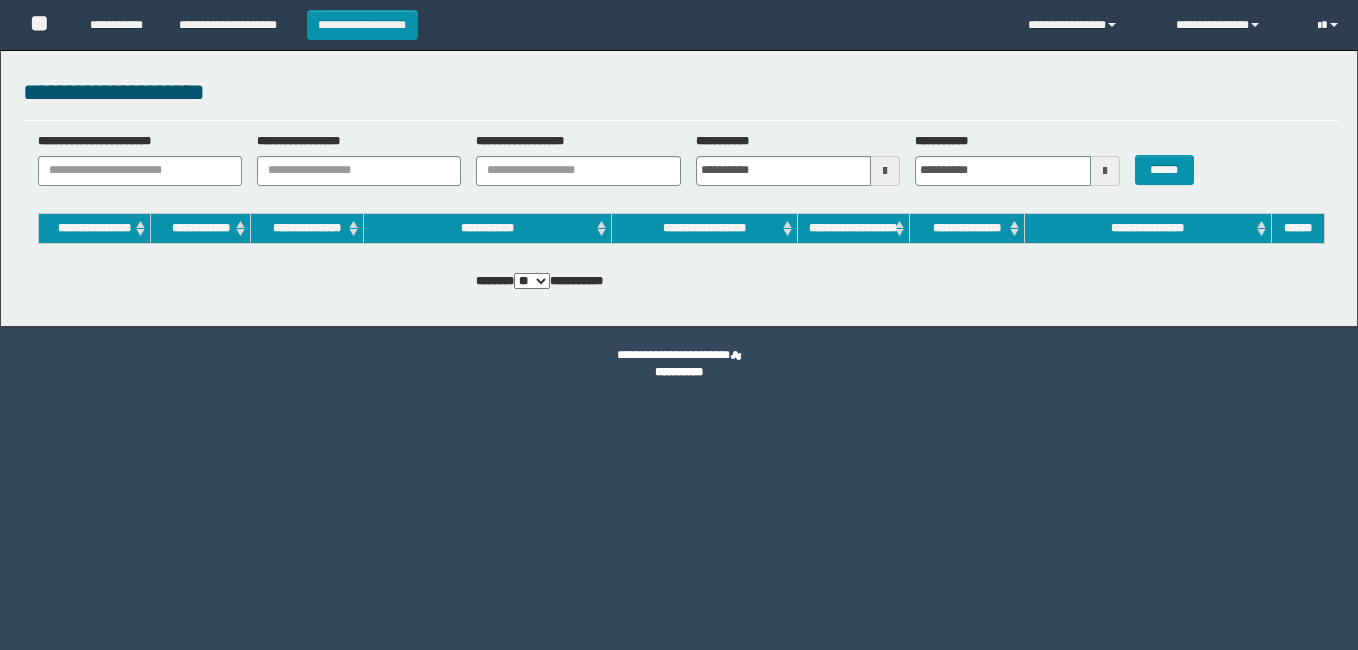 scroll, scrollTop: 0, scrollLeft: 0, axis: both 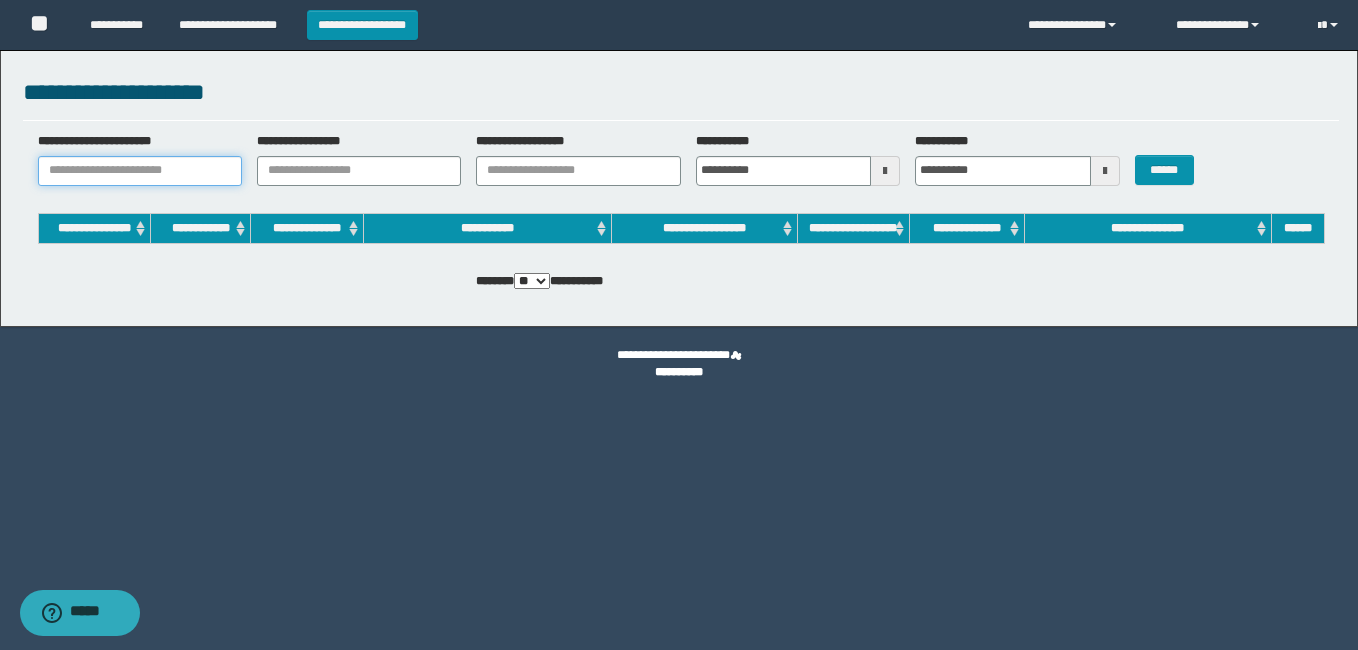 click on "**********" at bounding box center [140, 171] 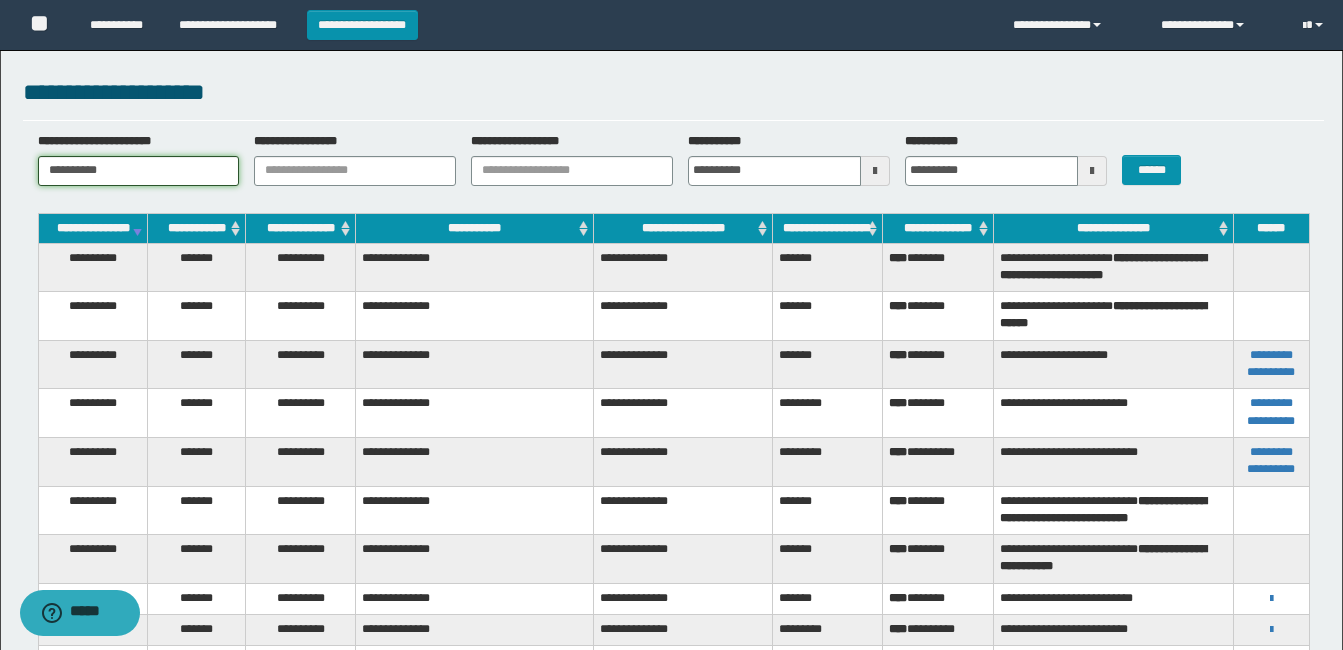 type on "**********" 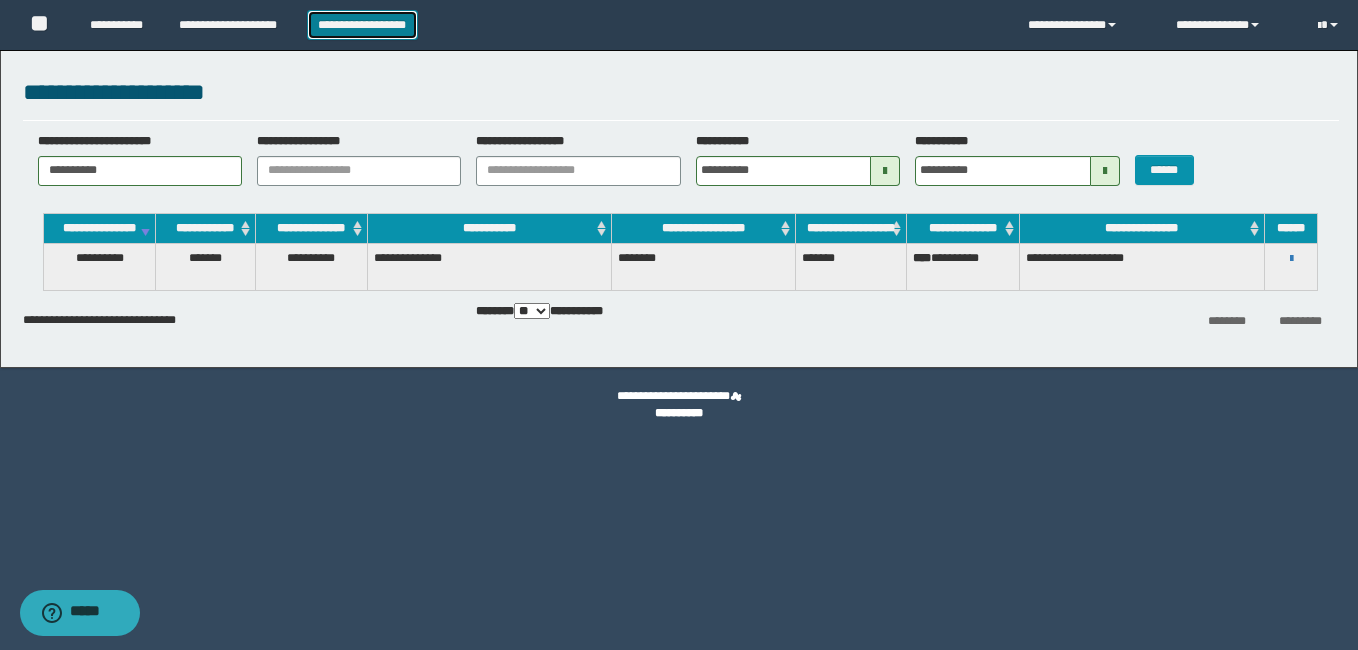 click on "**********" at bounding box center (362, 25) 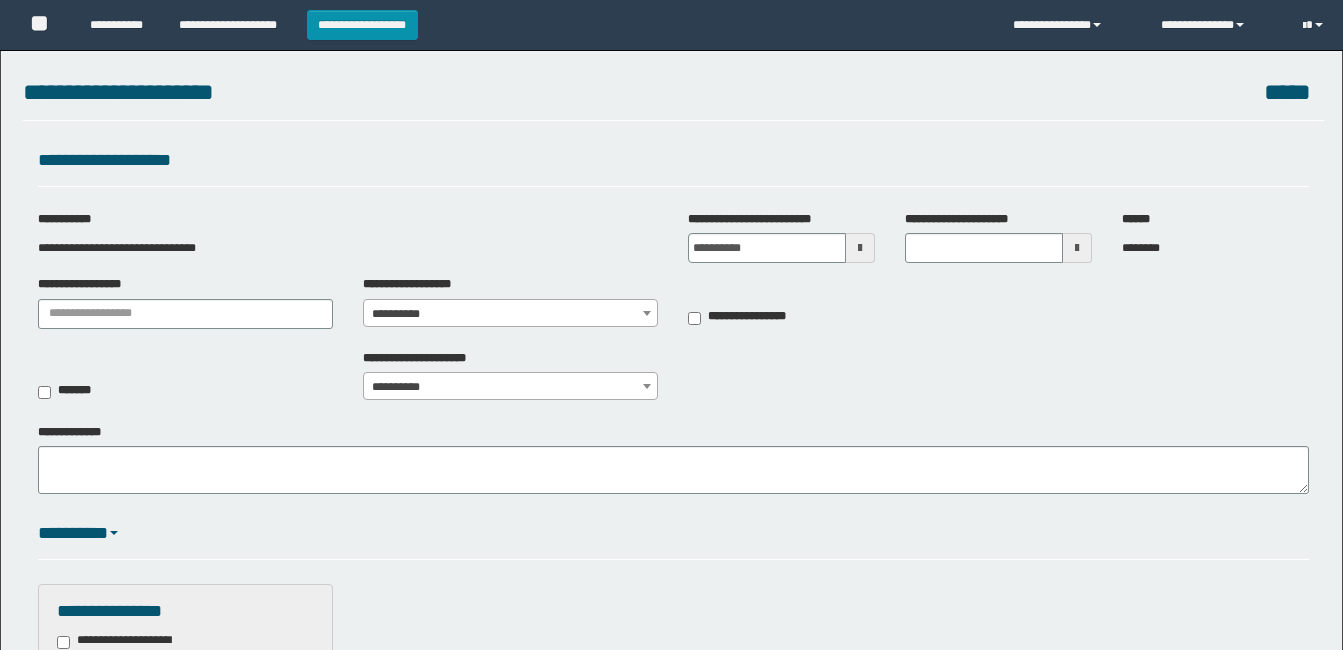 scroll, scrollTop: 100, scrollLeft: 0, axis: vertical 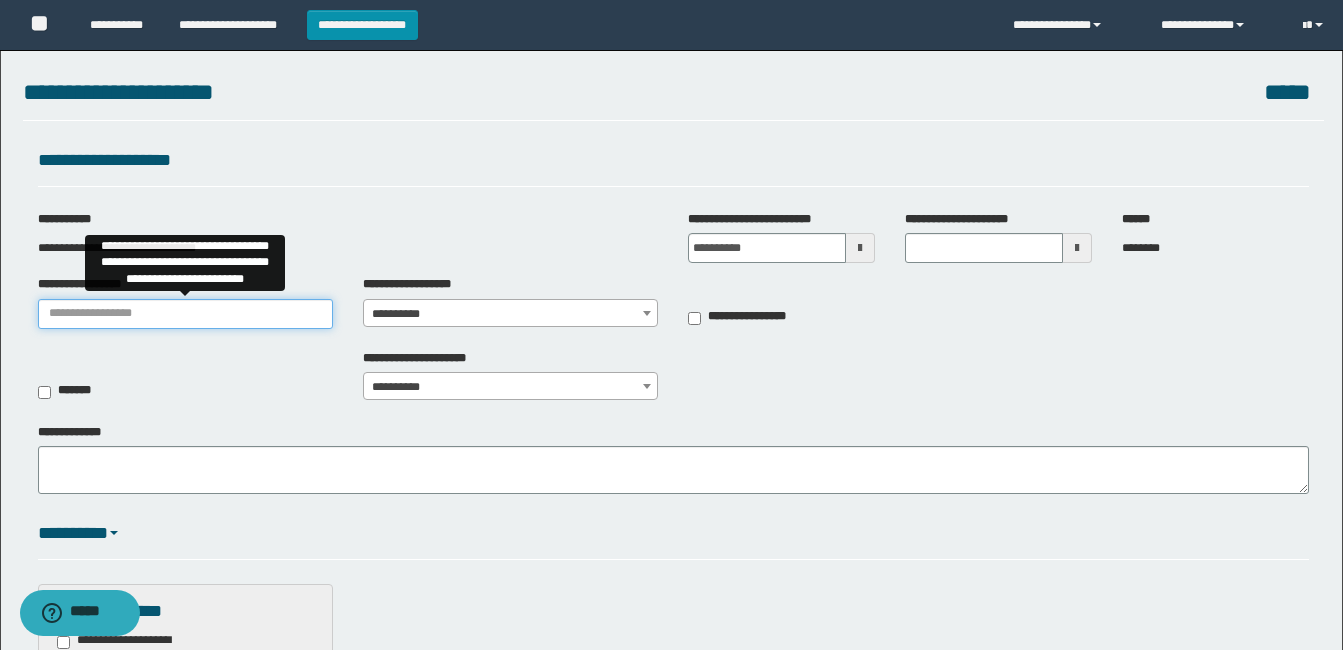 click on "**********" at bounding box center [185, 314] 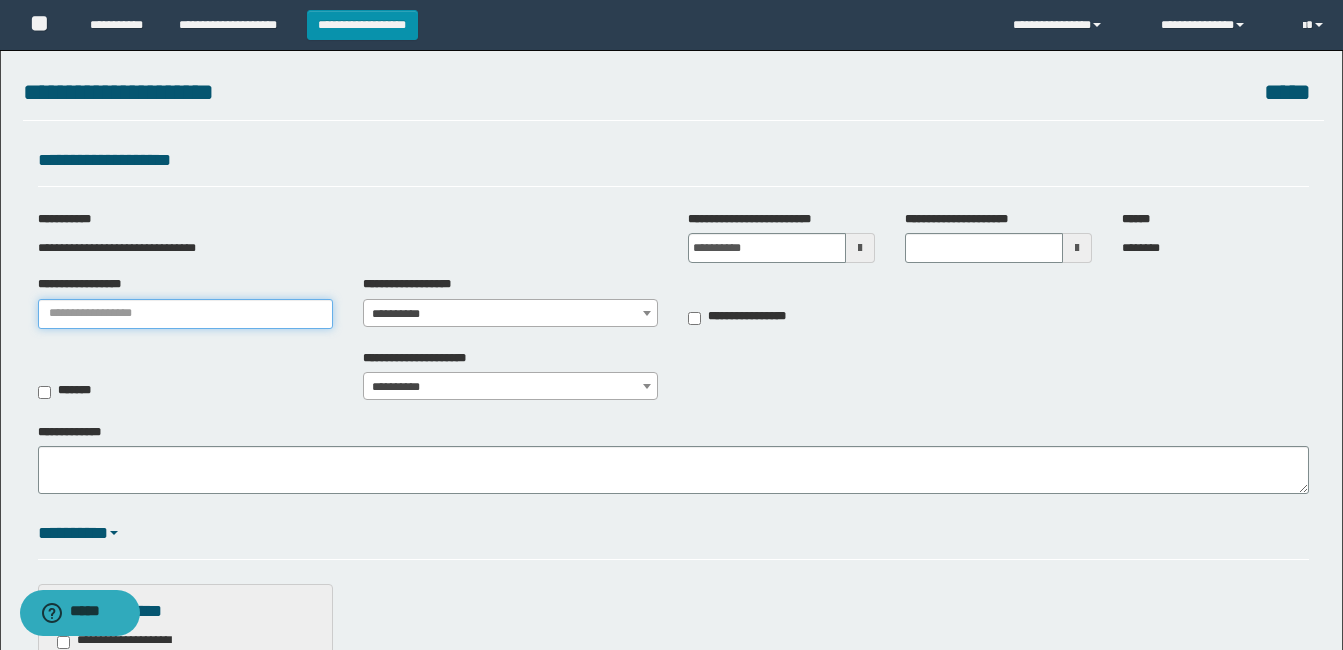 type on "********" 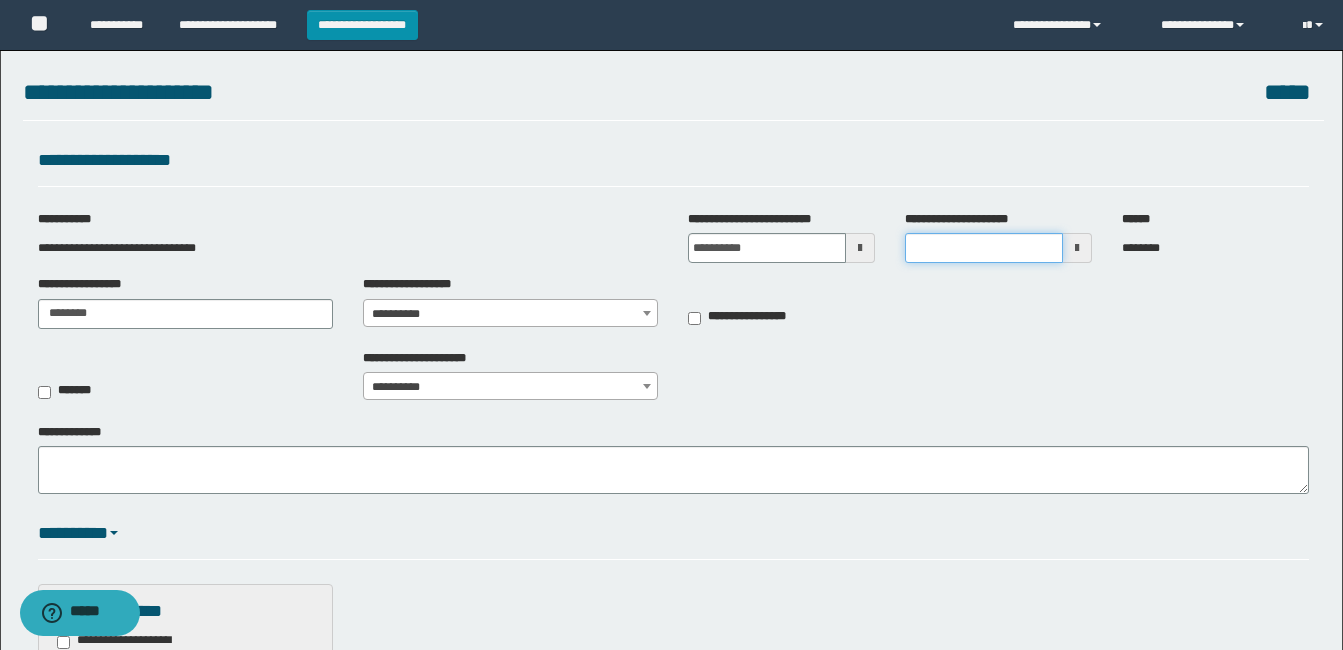 type on "*******" 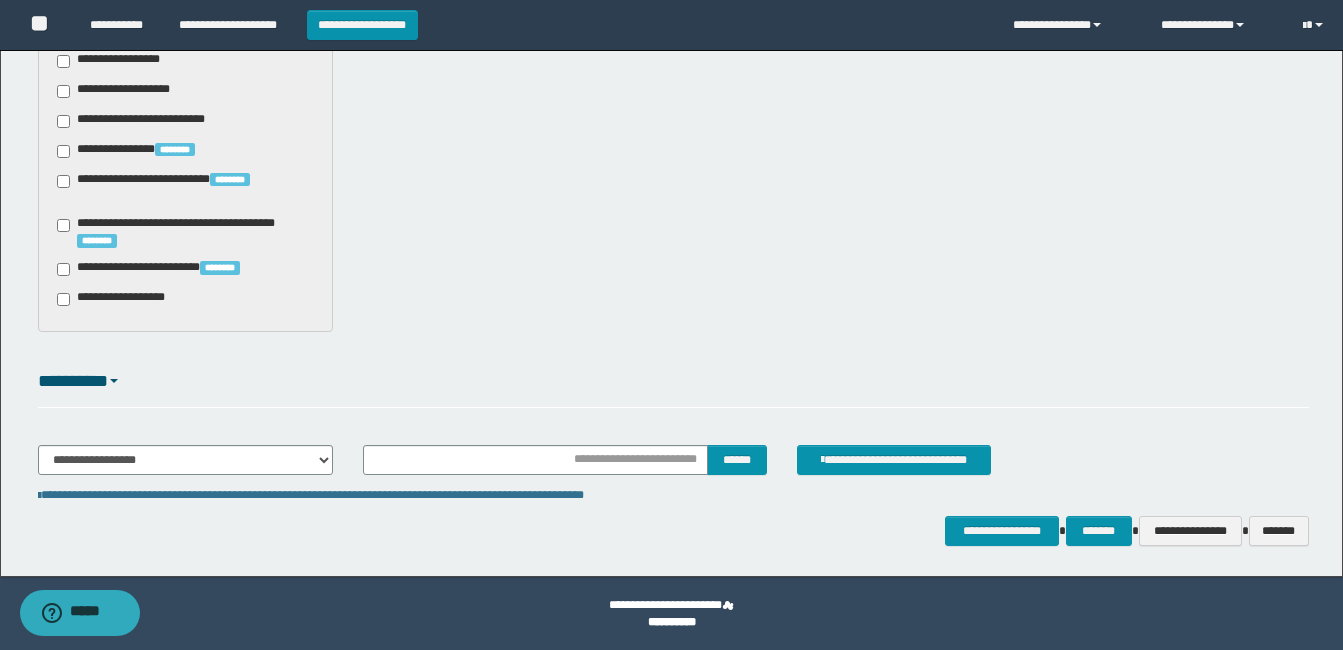 scroll, scrollTop: 1569, scrollLeft: 0, axis: vertical 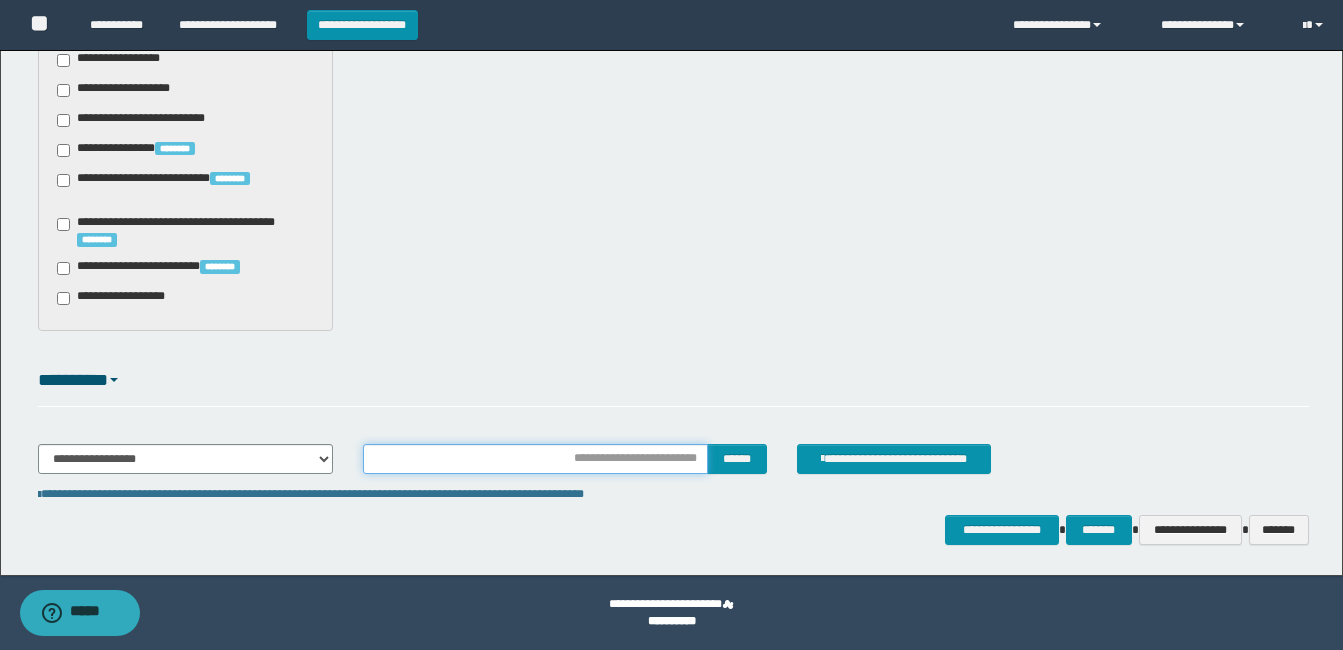 click at bounding box center [535, 459] 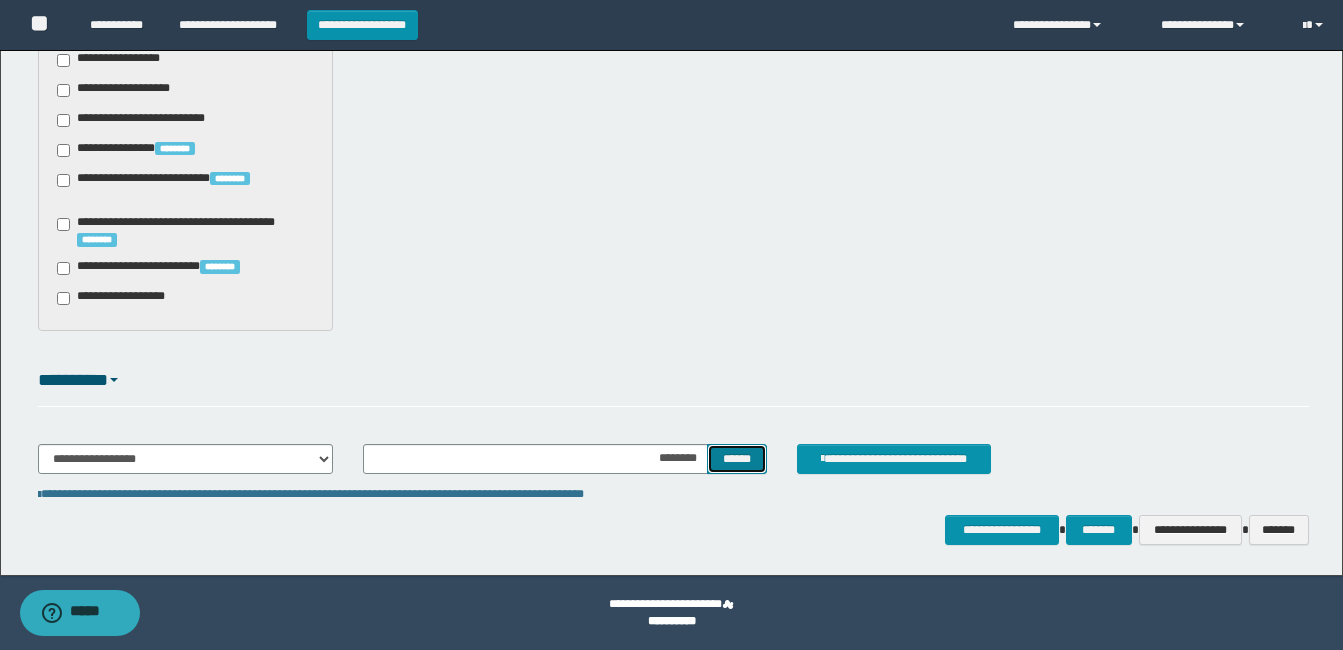 click on "******" at bounding box center [736, 459] 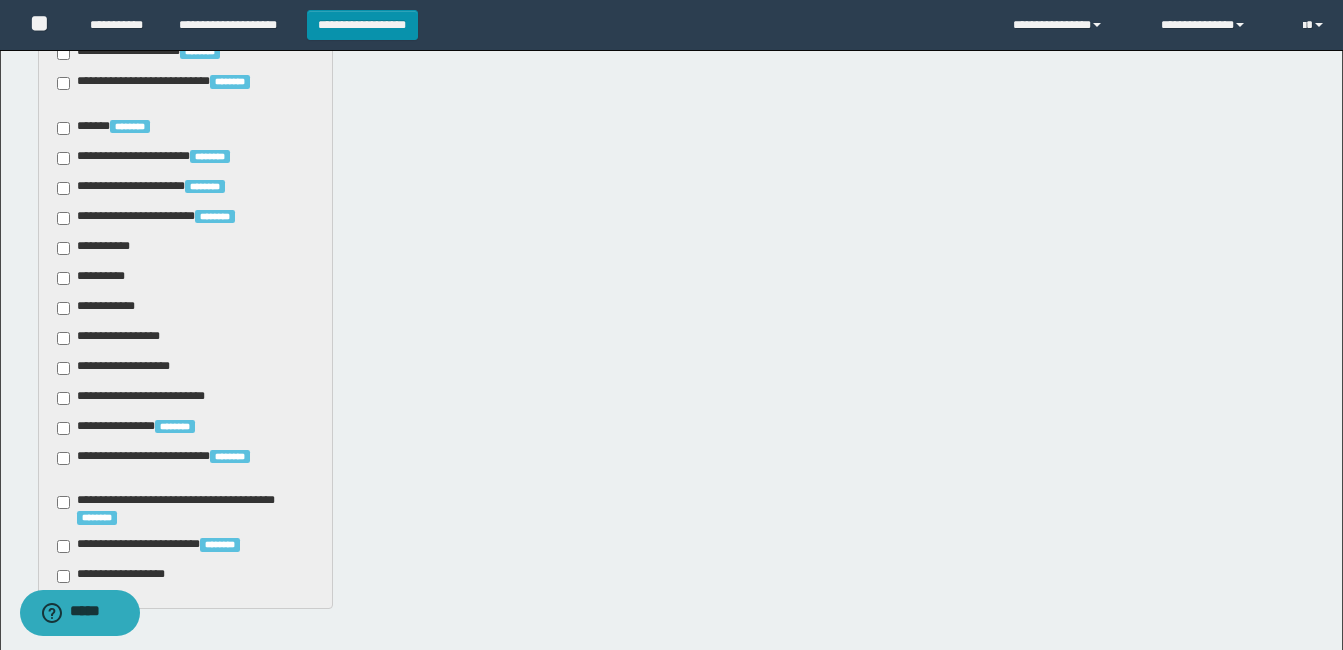 scroll, scrollTop: 1269, scrollLeft: 0, axis: vertical 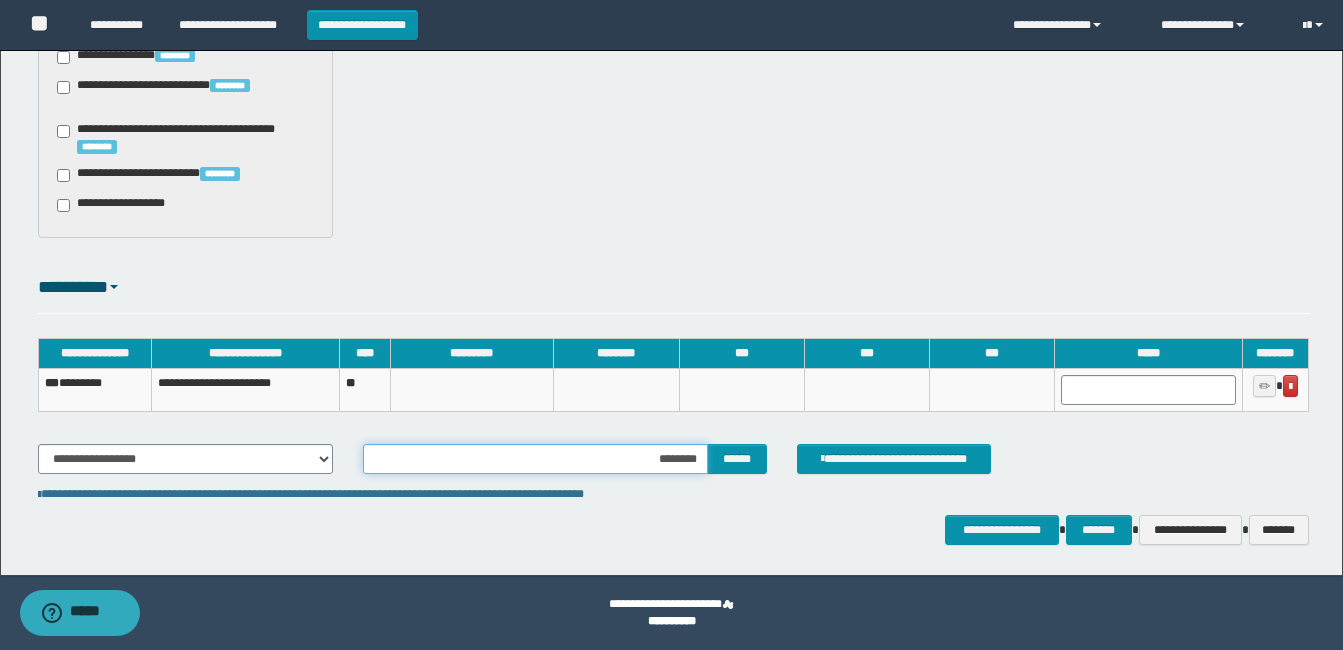 click on "********" at bounding box center [535, 459] 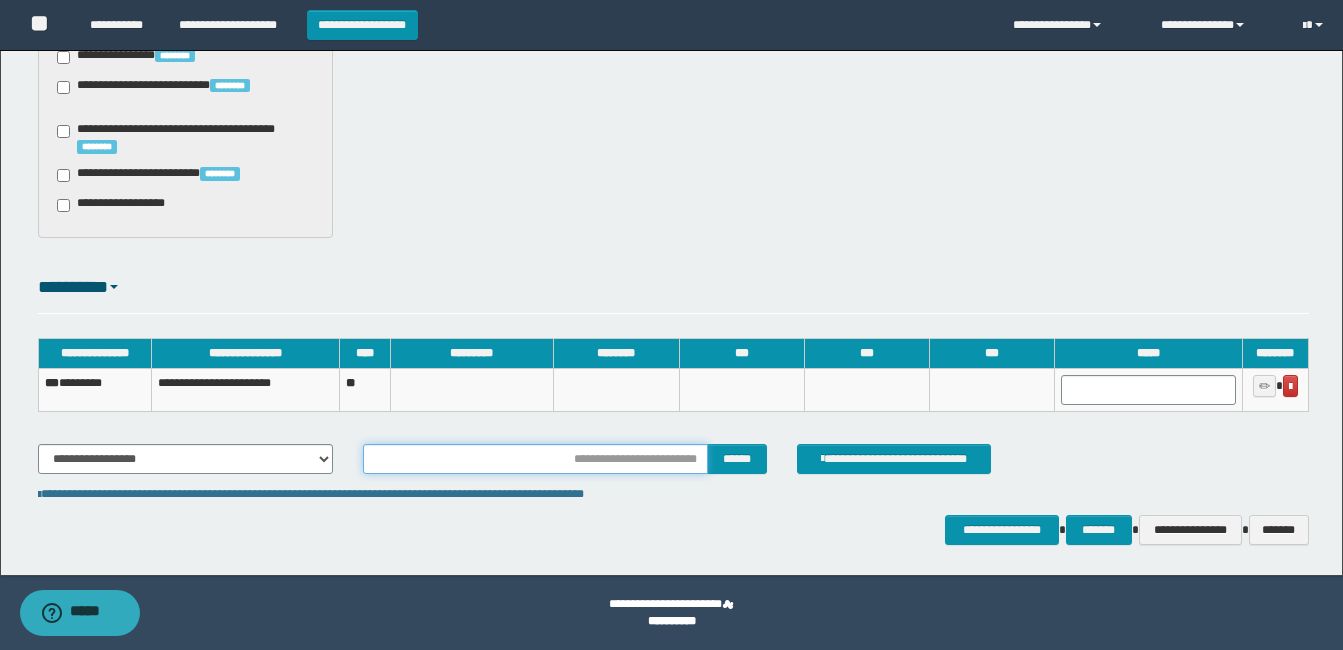 type on "********" 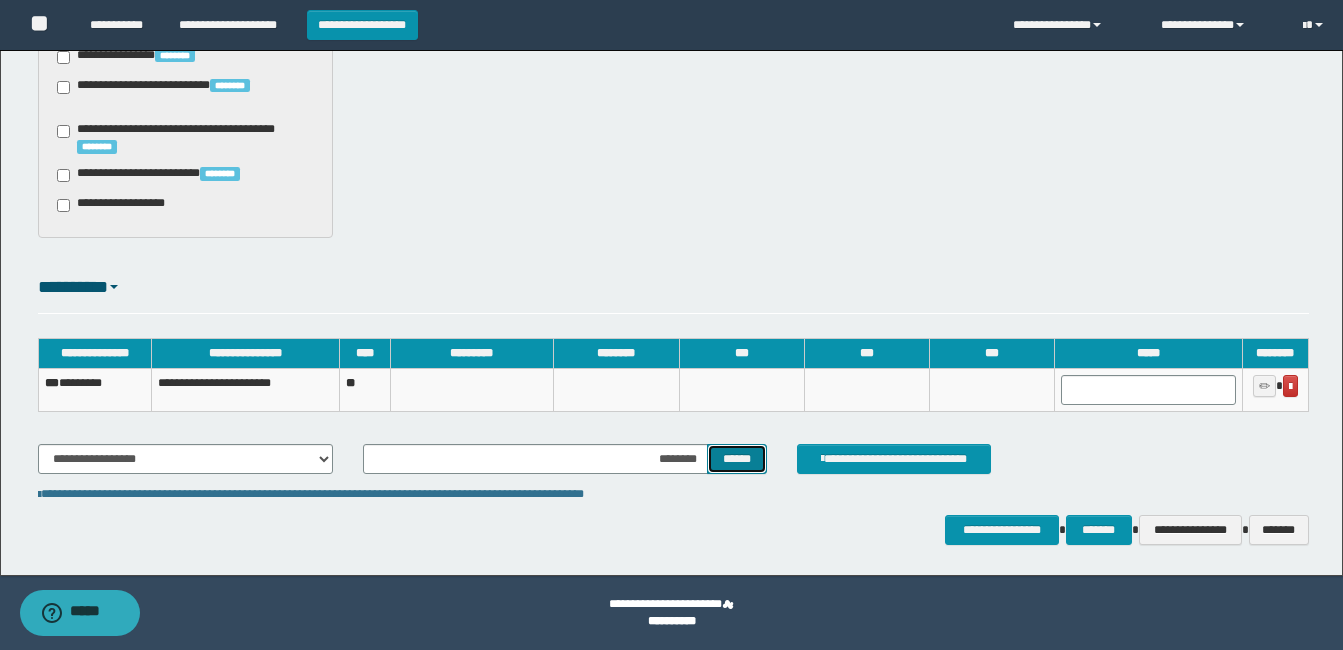 click on "******" at bounding box center (736, 459) 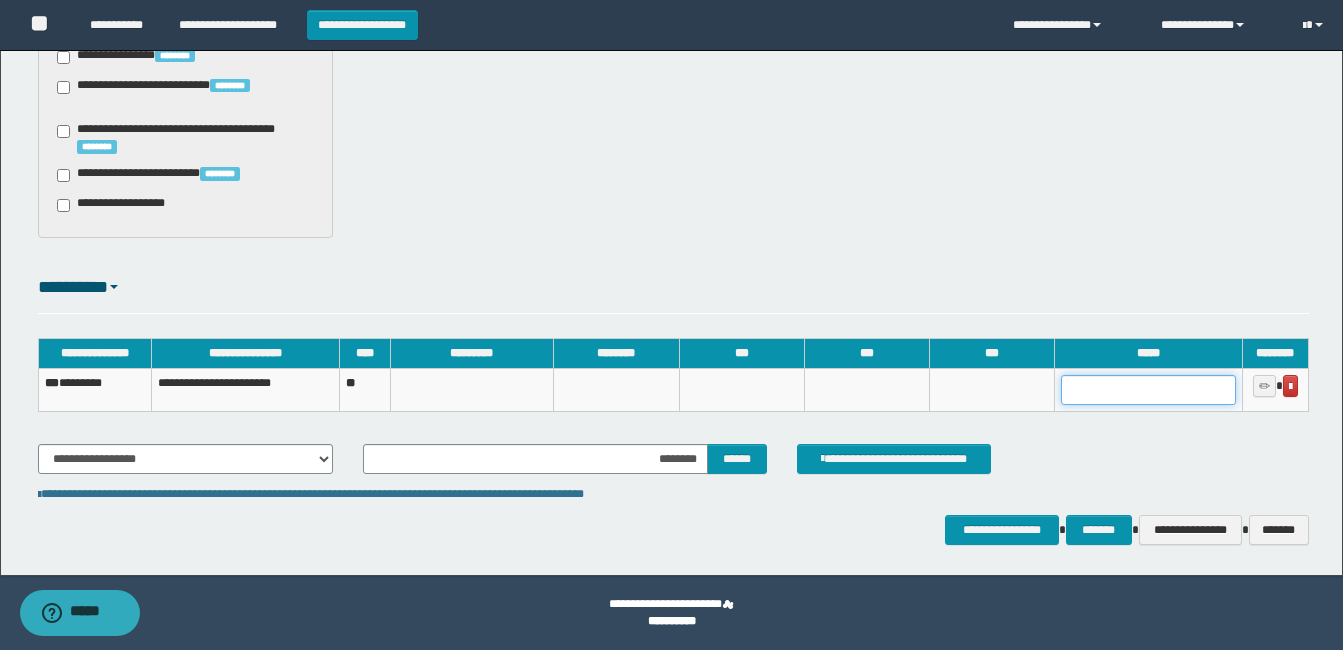 click at bounding box center [1148, 390] 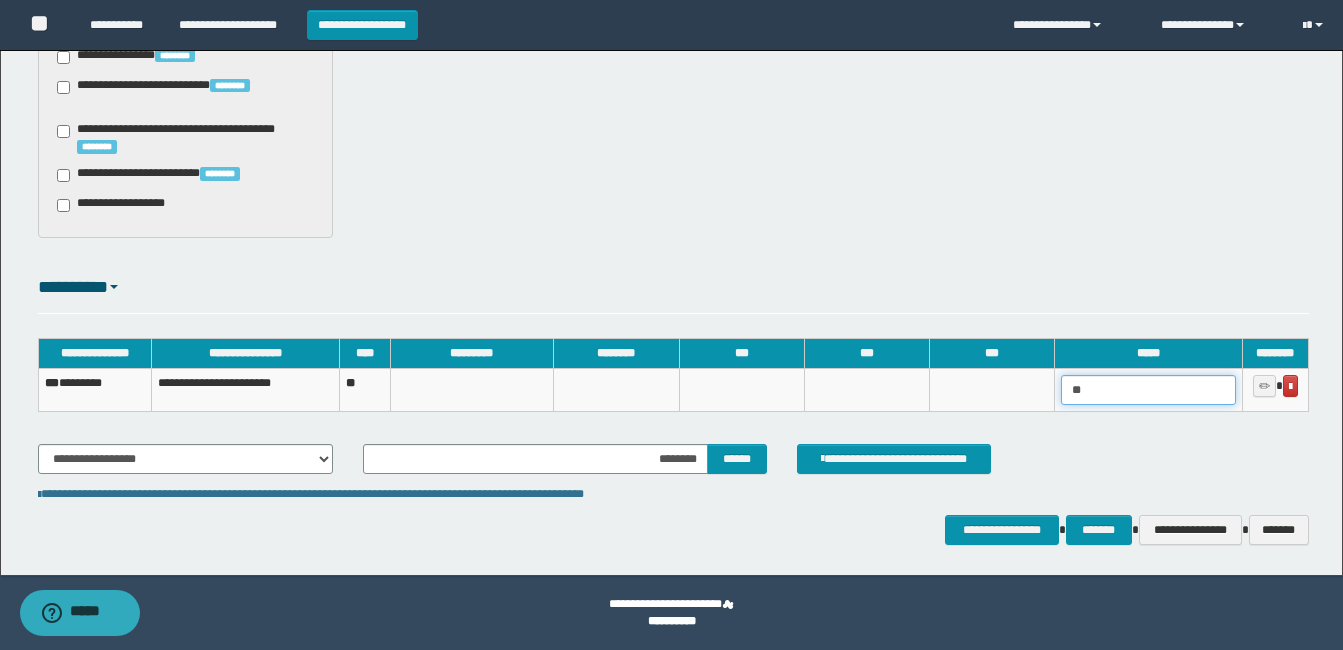 type on "*" 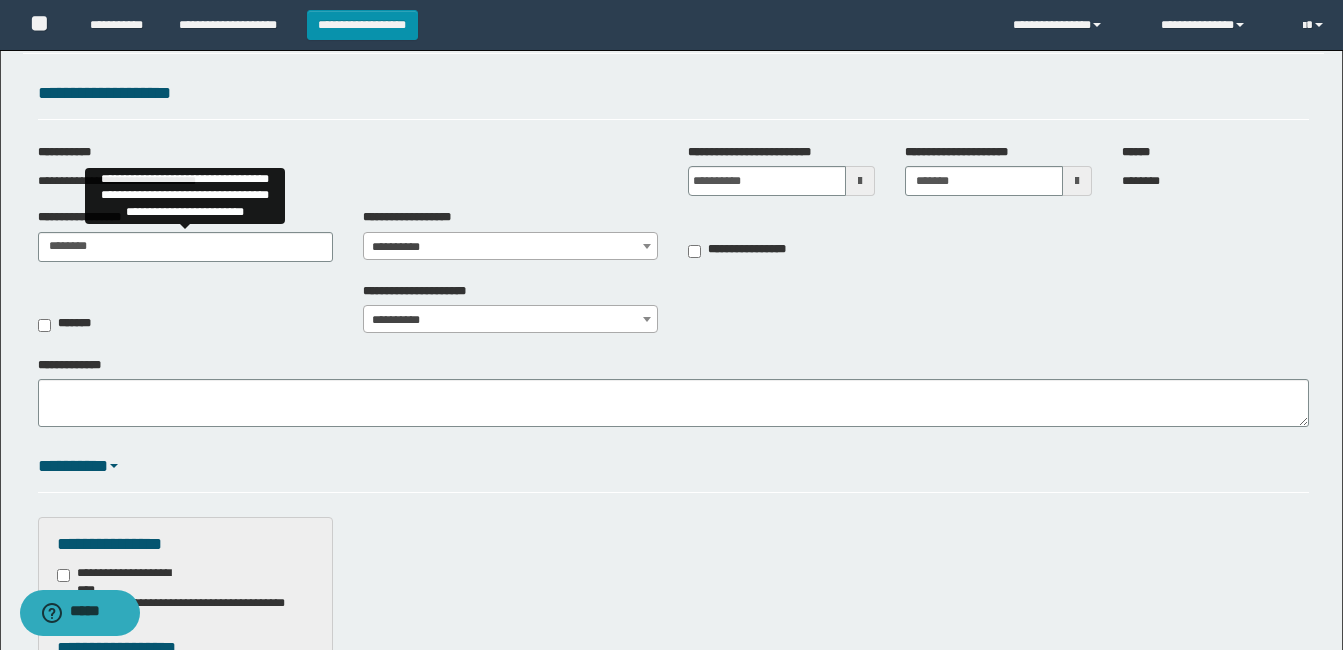 scroll, scrollTop: 100, scrollLeft: 0, axis: vertical 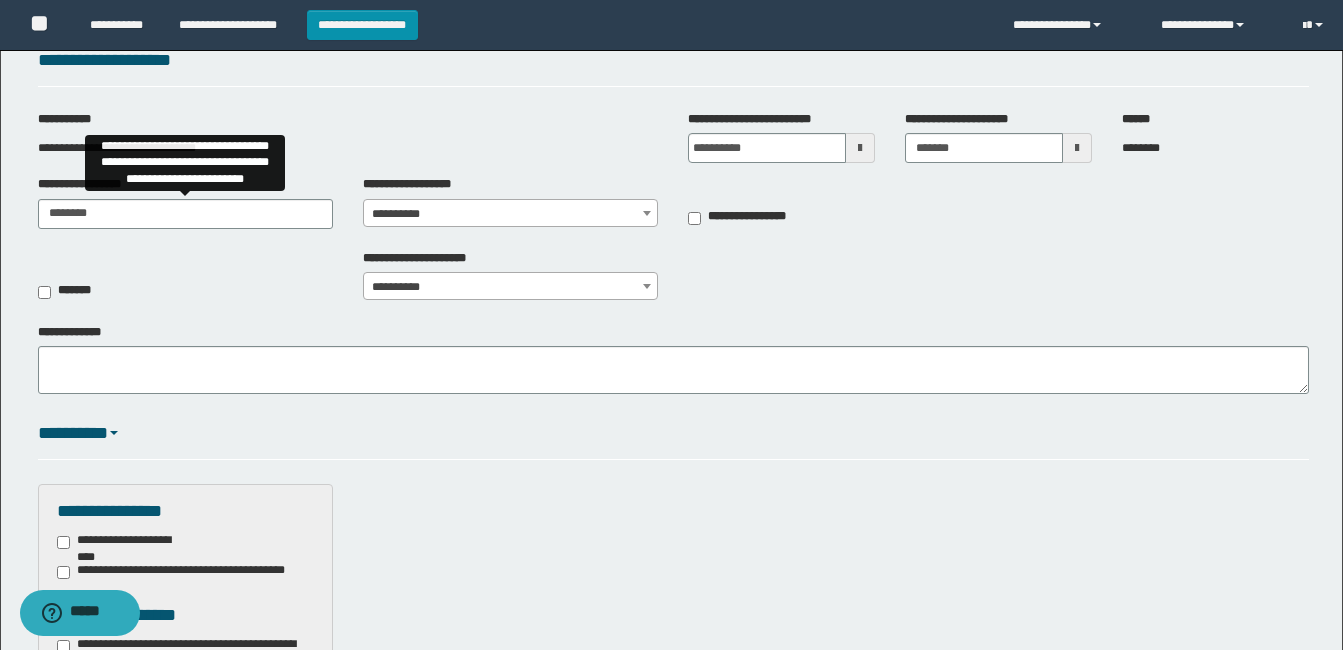 type on "*********" 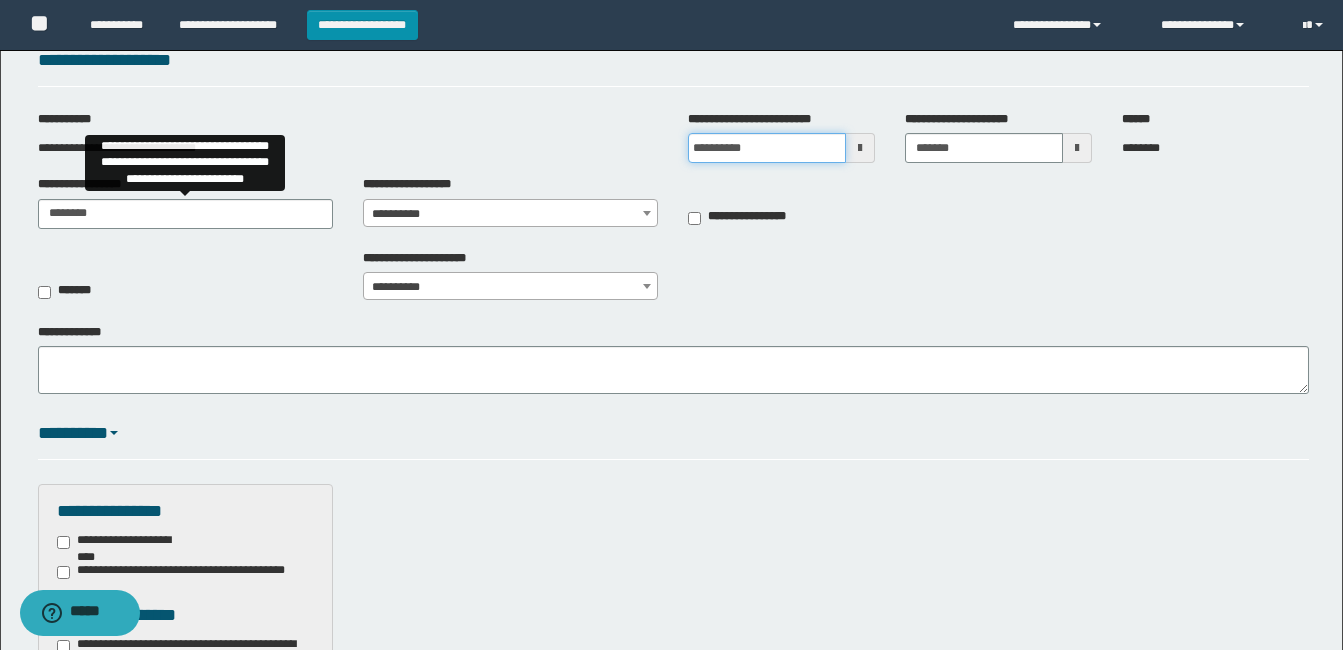 click on "**********" at bounding box center (767, 148) 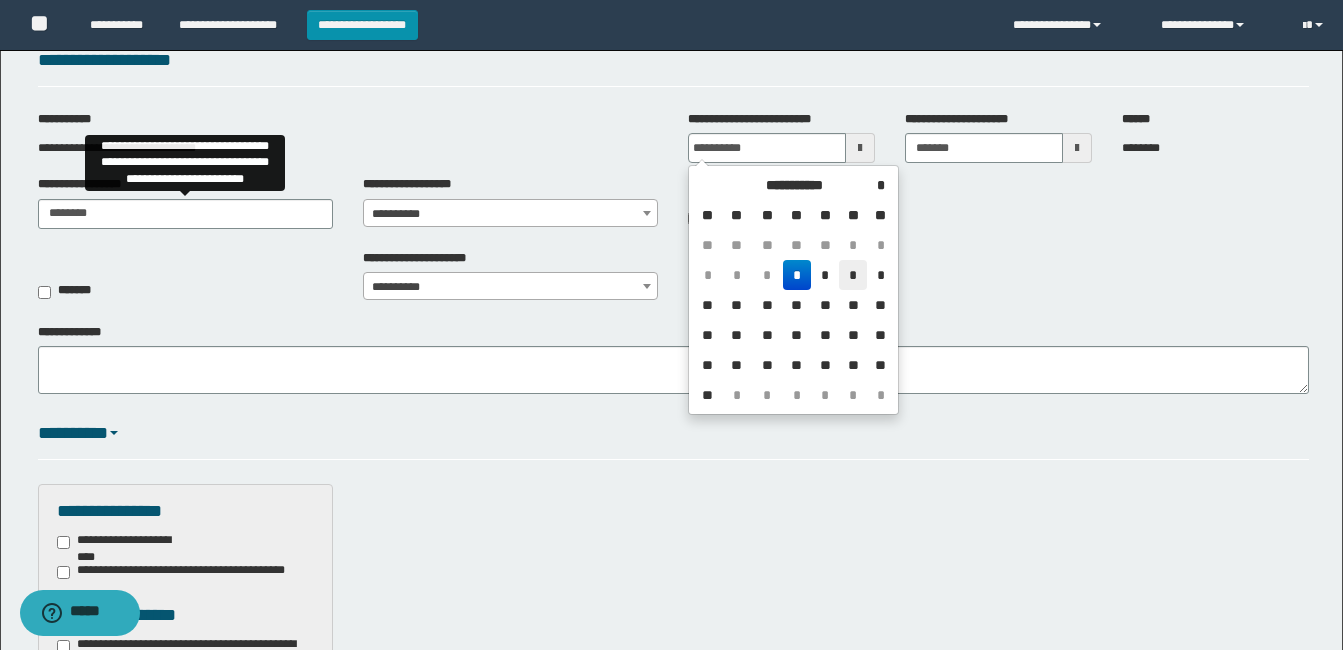 click on "*" at bounding box center [853, 275] 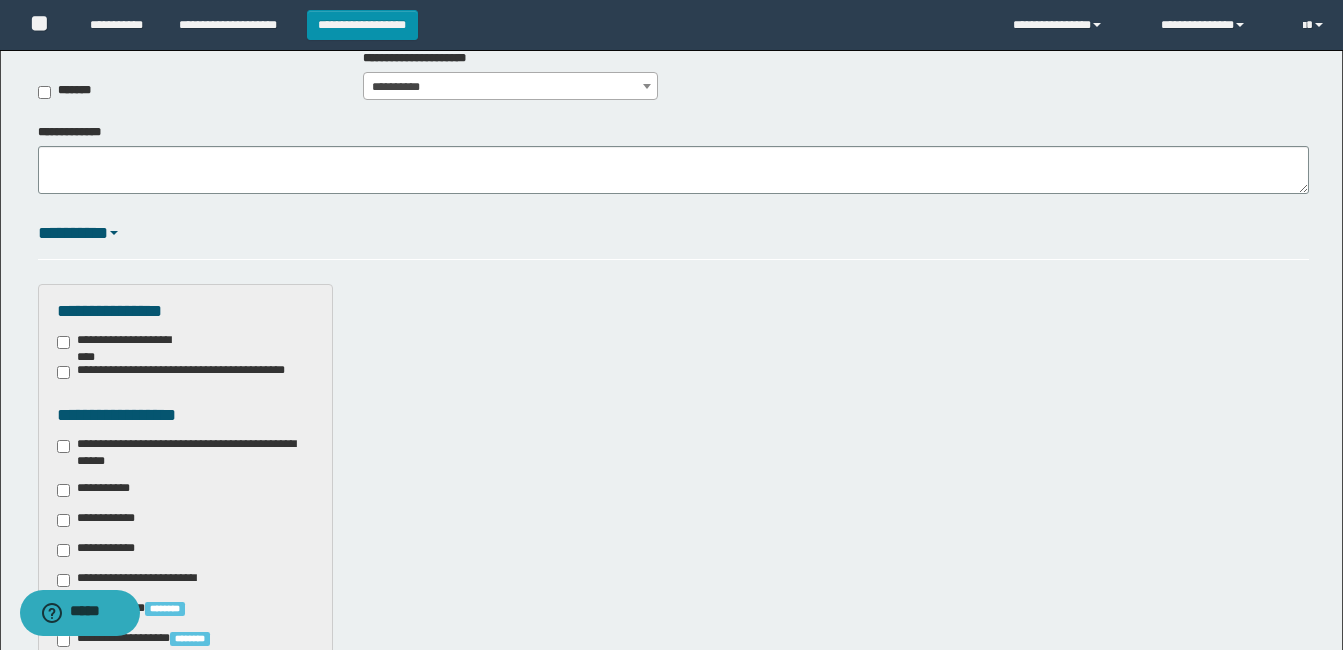 scroll, scrollTop: 400, scrollLeft: 0, axis: vertical 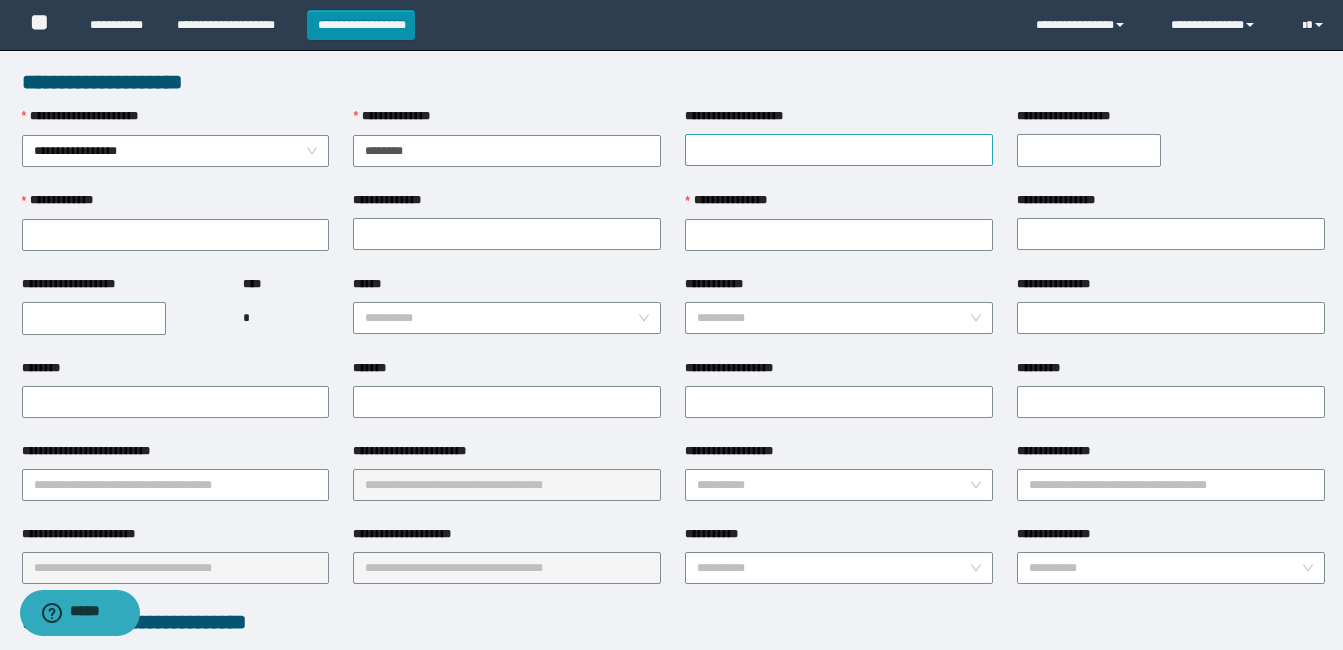 type on "********" 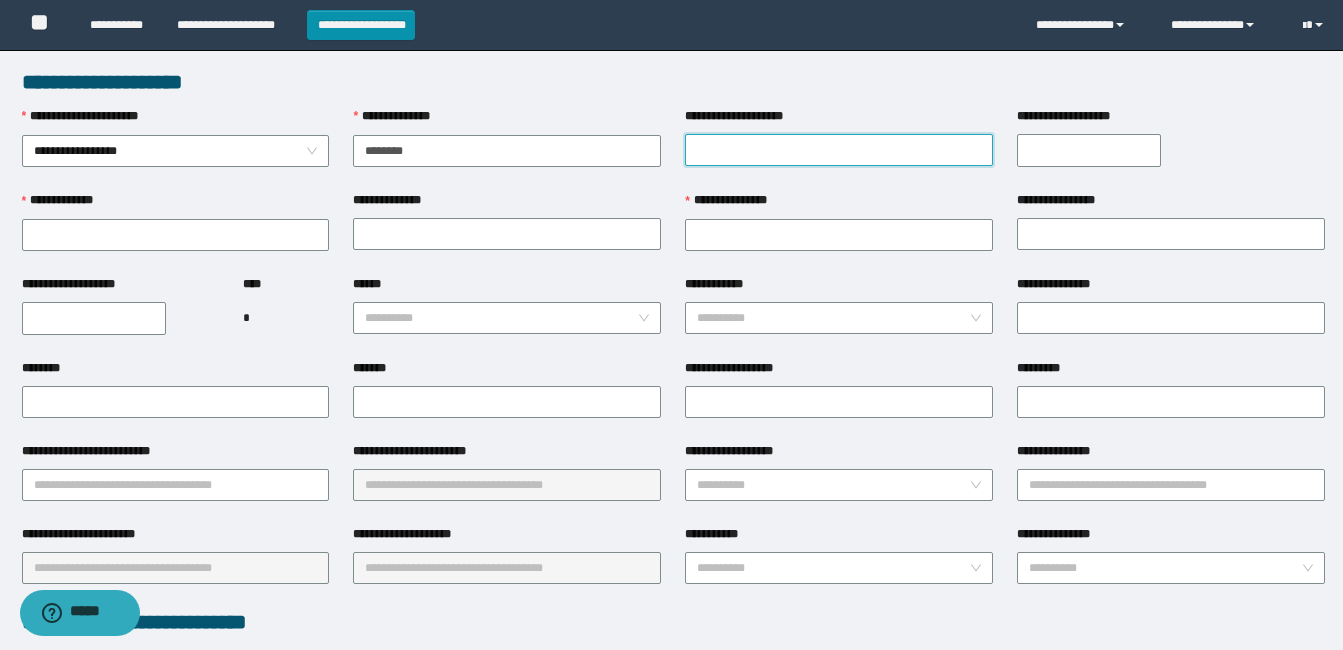 click on "**********" at bounding box center (839, 150) 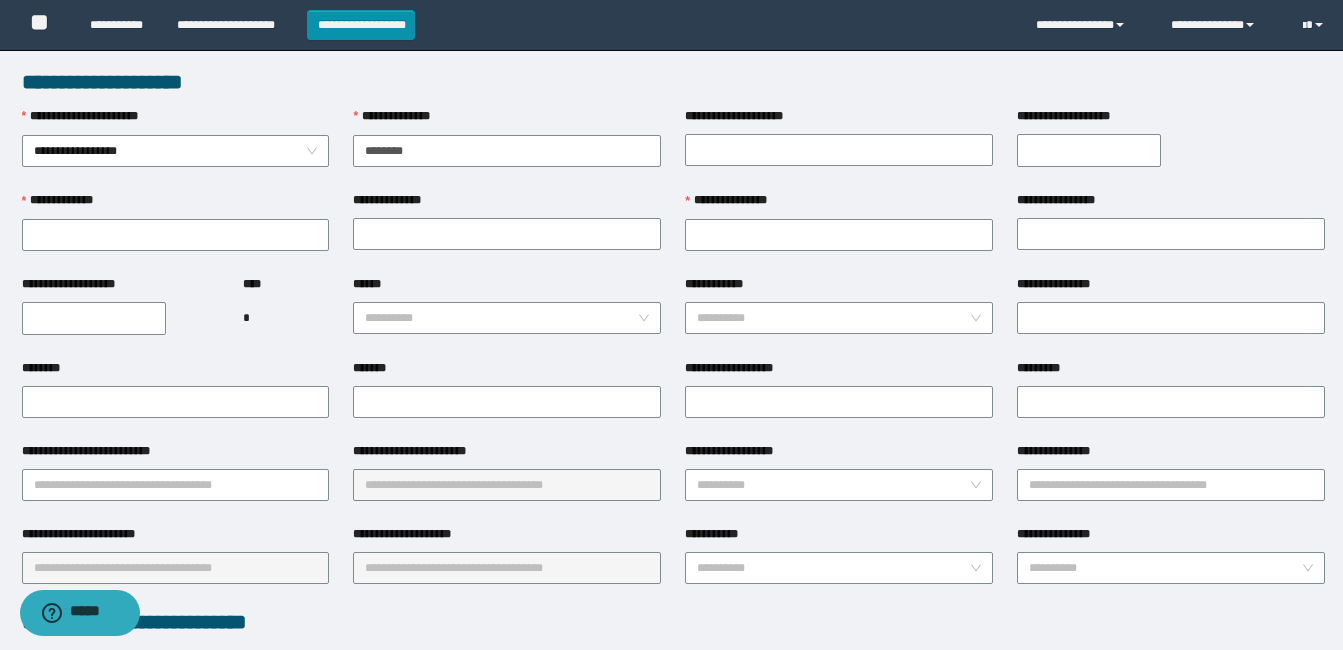 click on "**********" at bounding box center [673, 622] 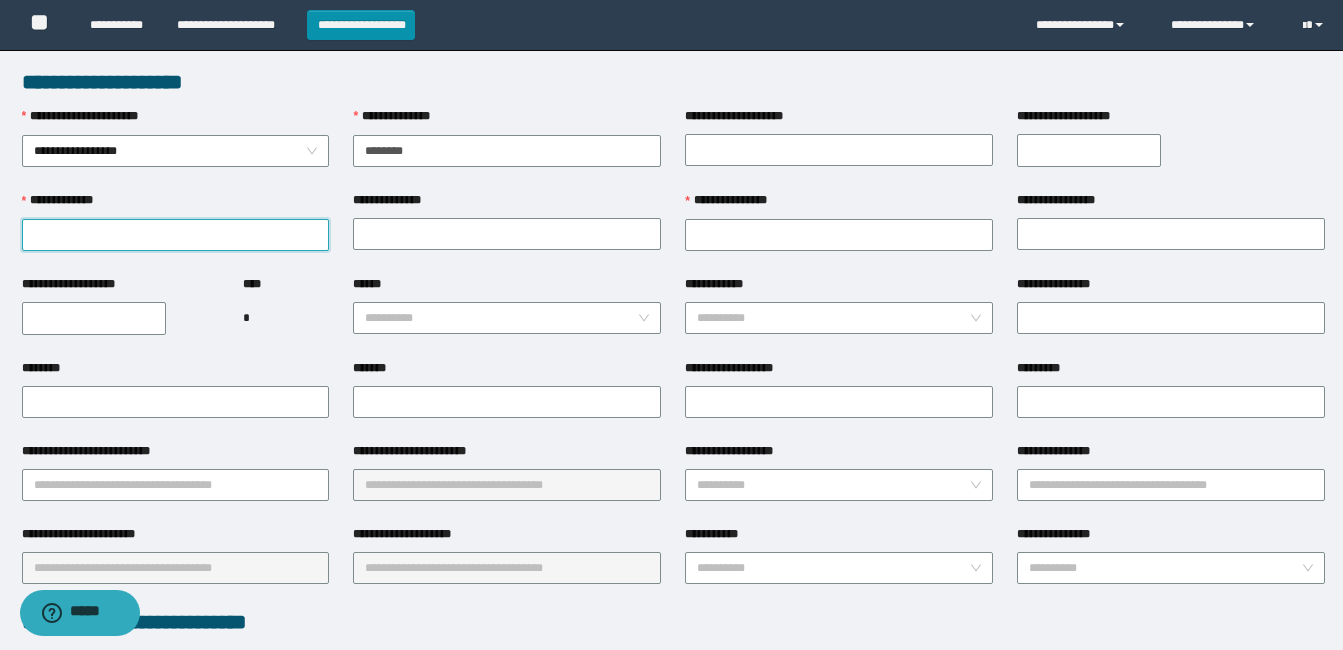 click on "**********" at bounding box center [176, 235] 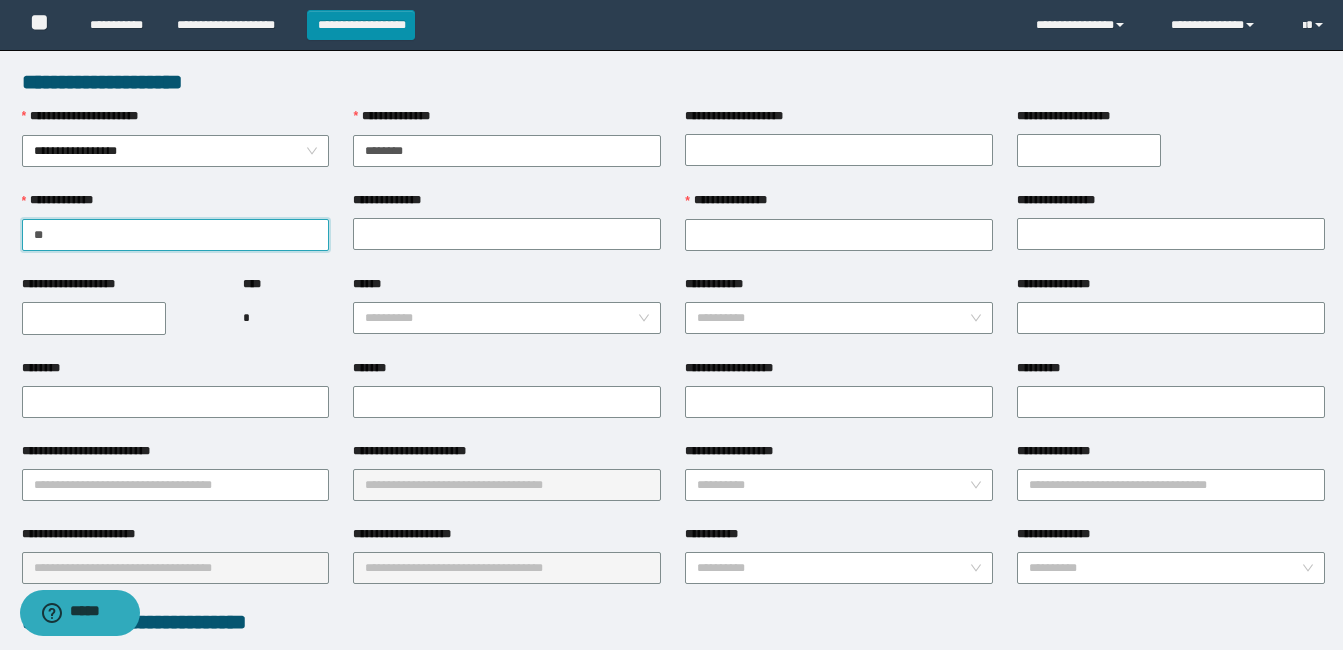 type on "*" 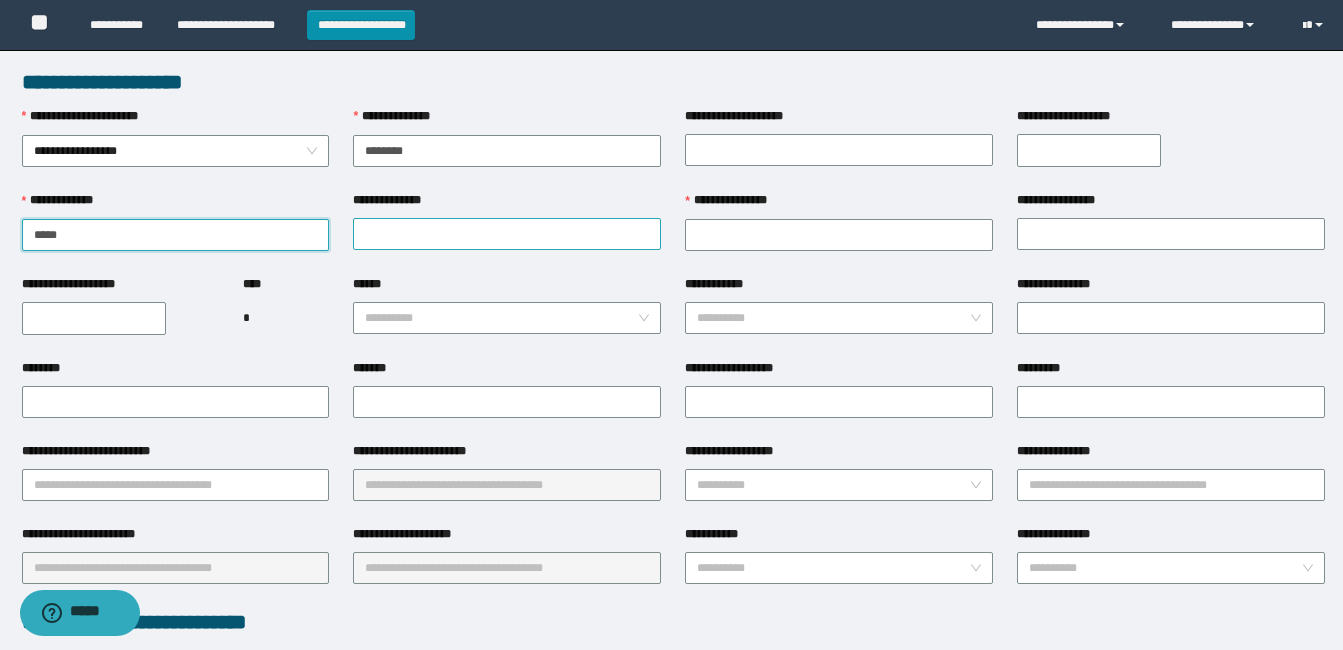 type on "****" 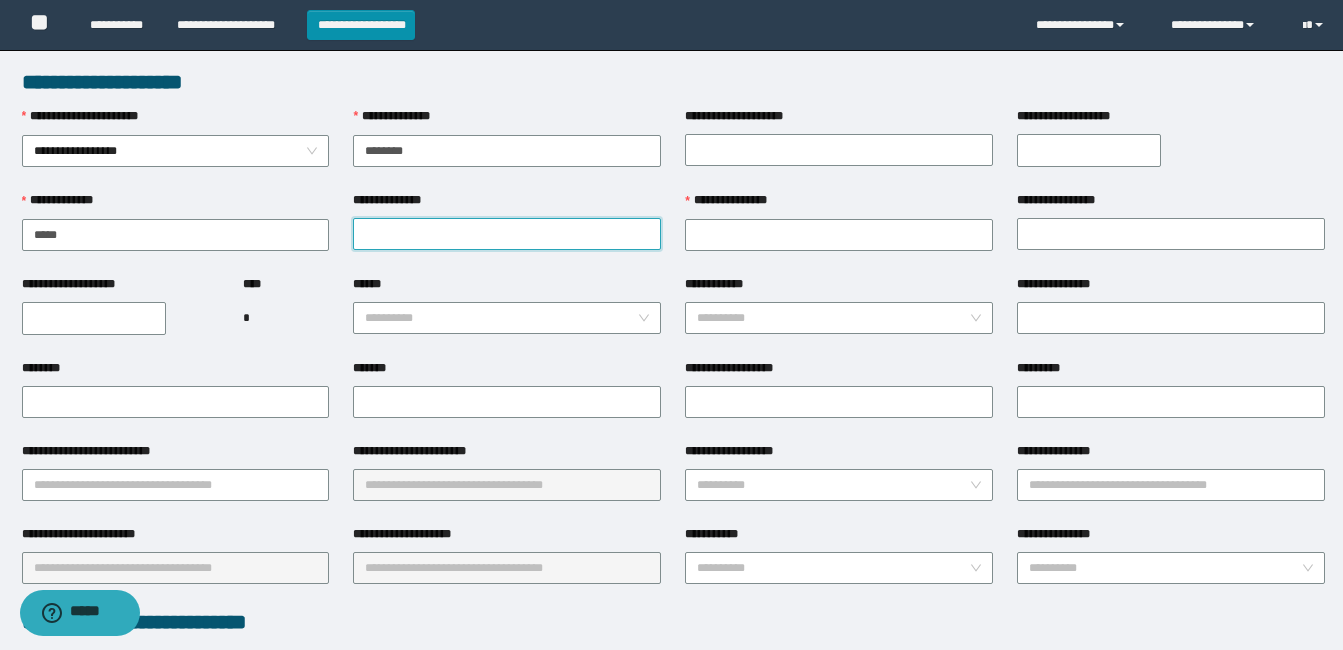 click on "**********" at bounding box center [507, 234] 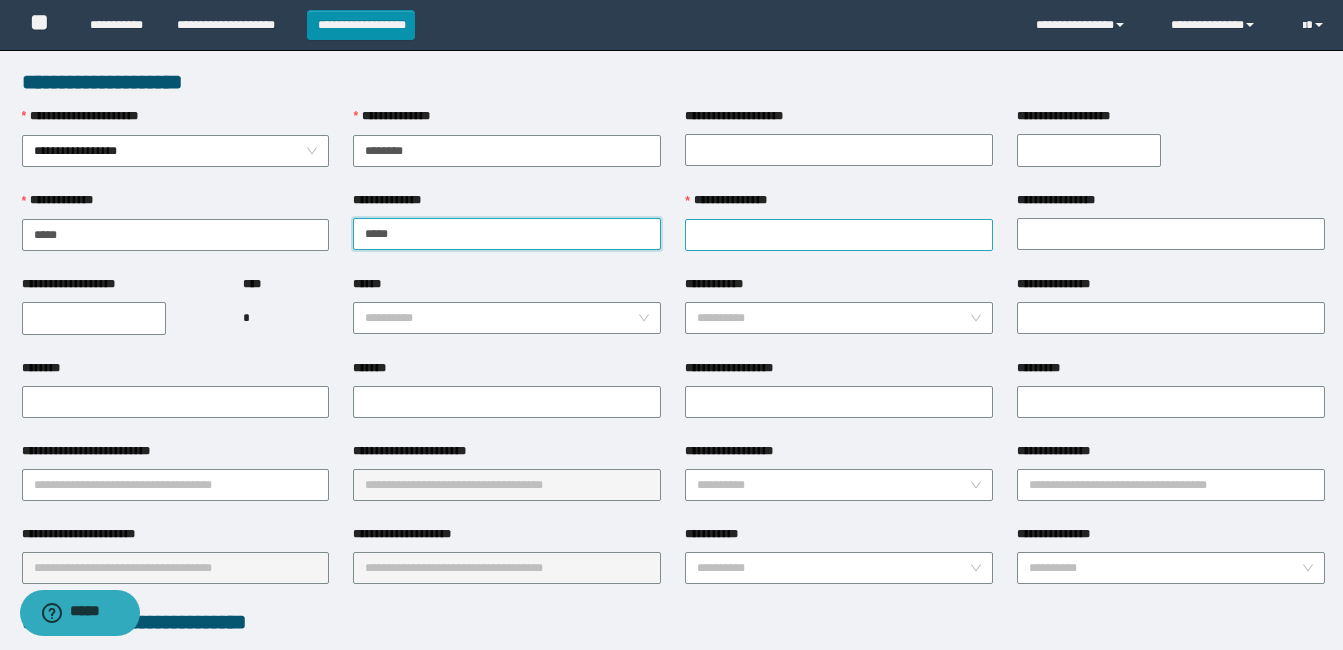 type on "*****" 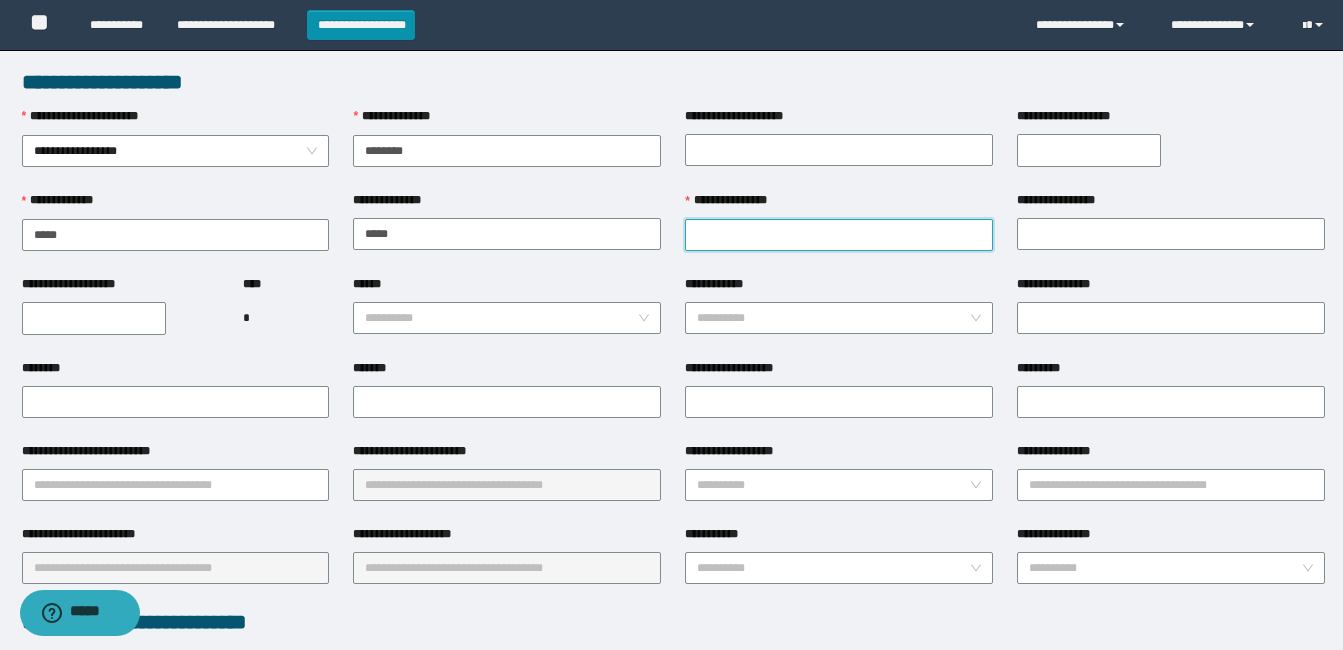 click on "**********" at bounding box center [839, 235] 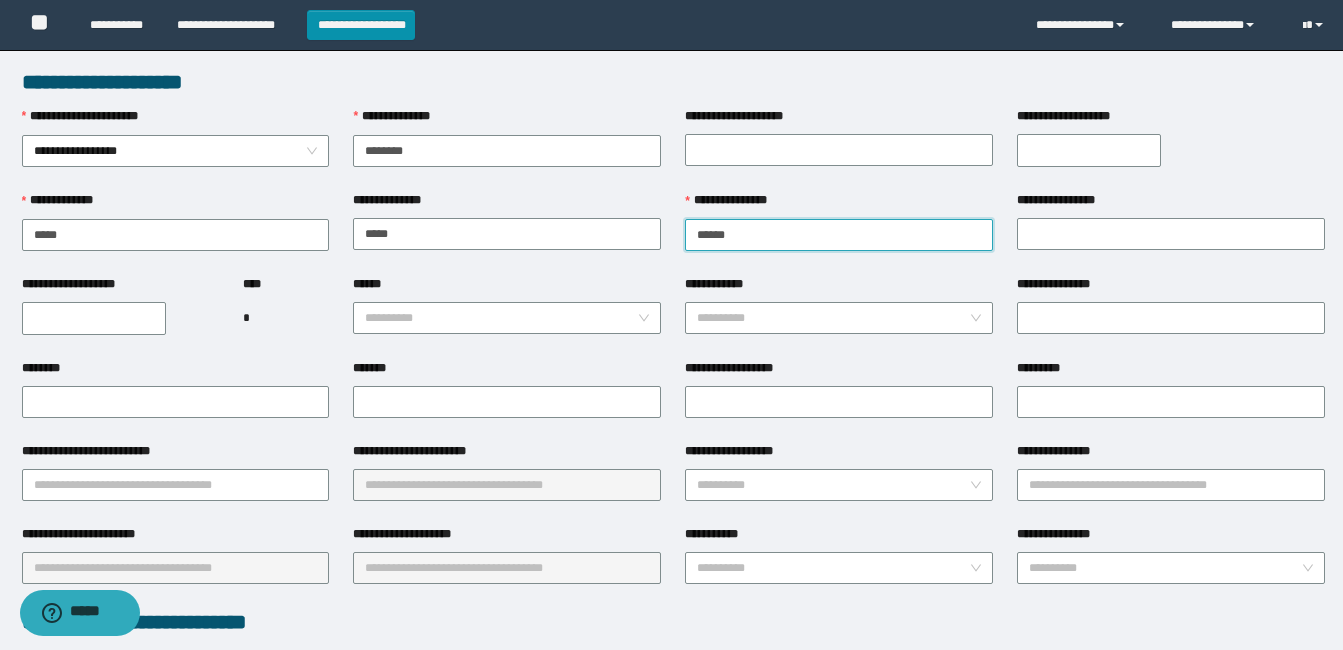 type on "******" 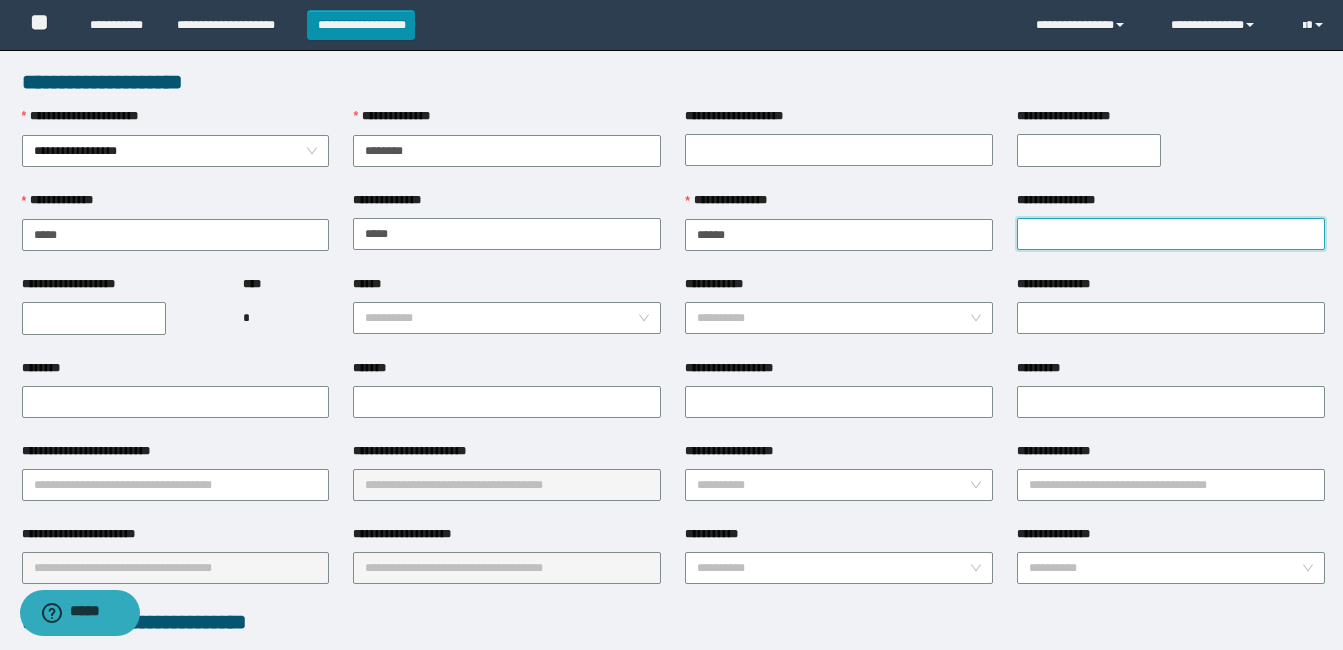 click on "**********" at bounding box center (1171, 234) 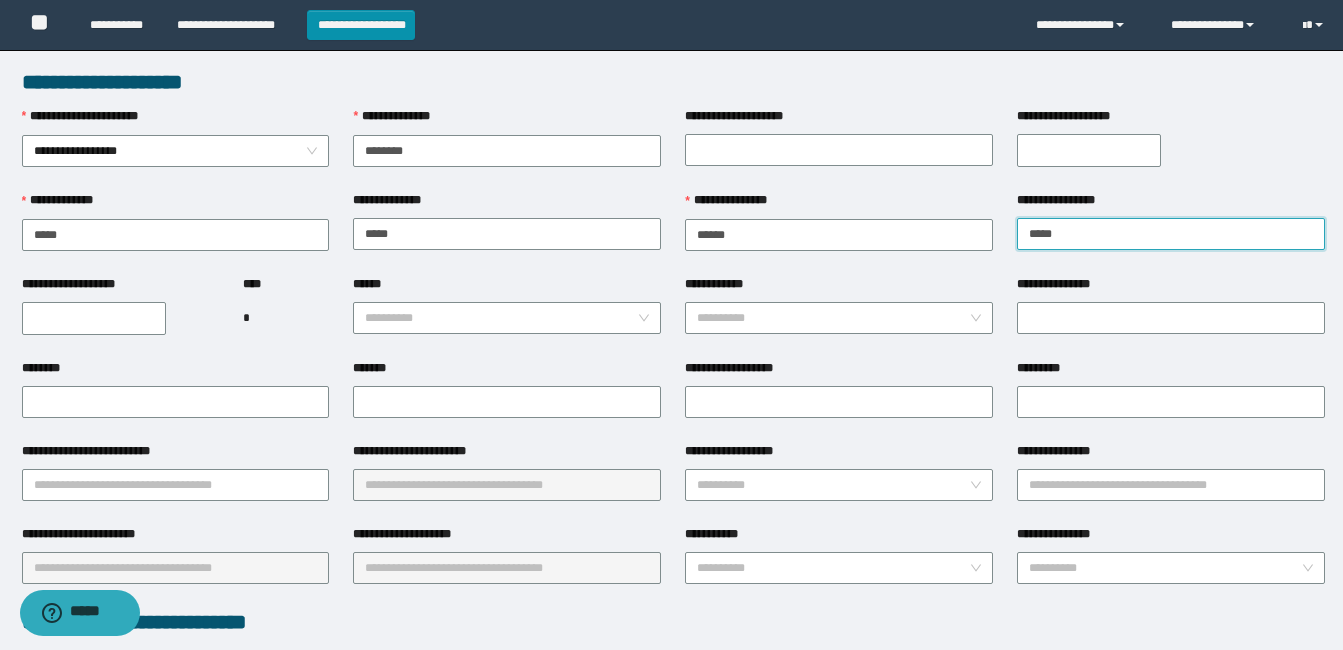 scroll, scrollTop: 300, scrollLeft: 0, axis: vertical 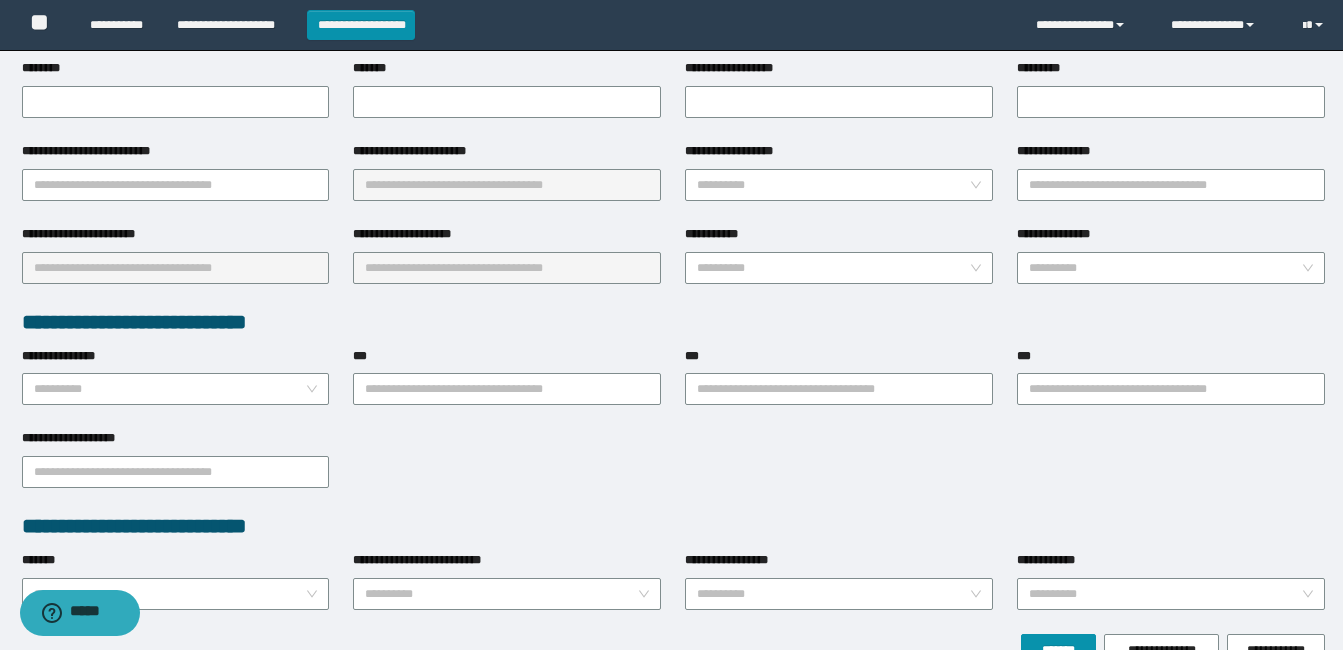 type on "*****" 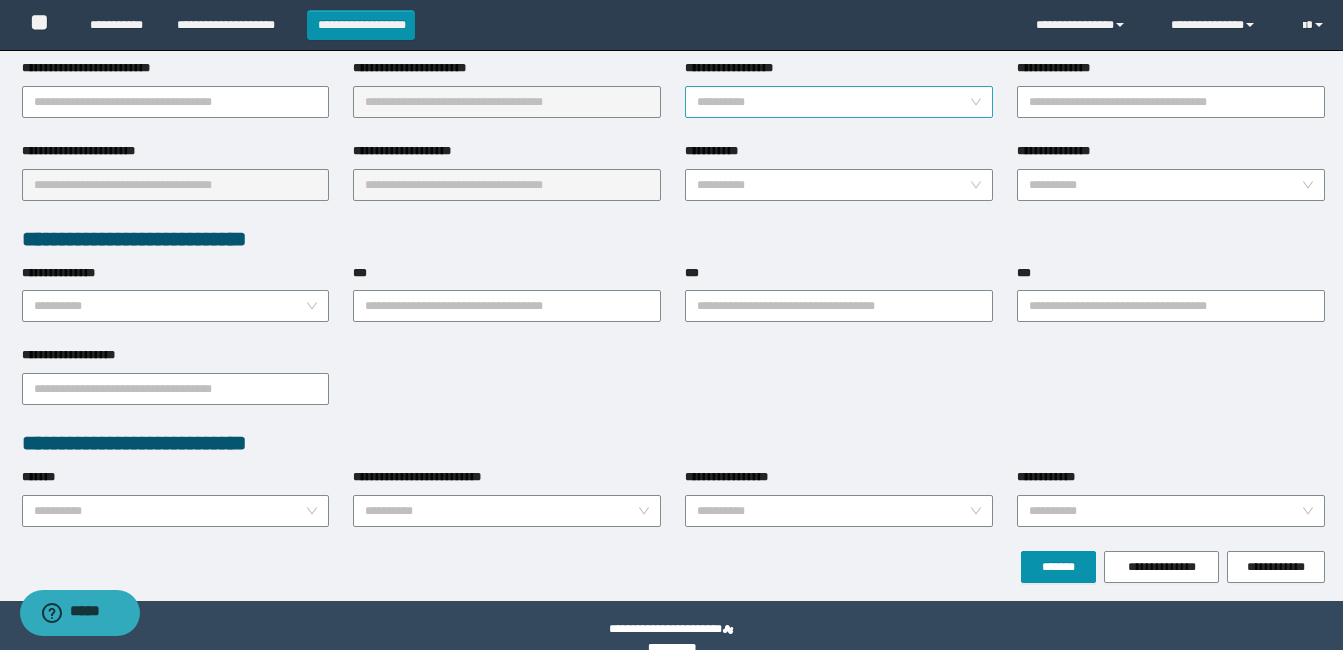 scroll, scrollTop: 411, scrollLeft: 0, axis: vertical 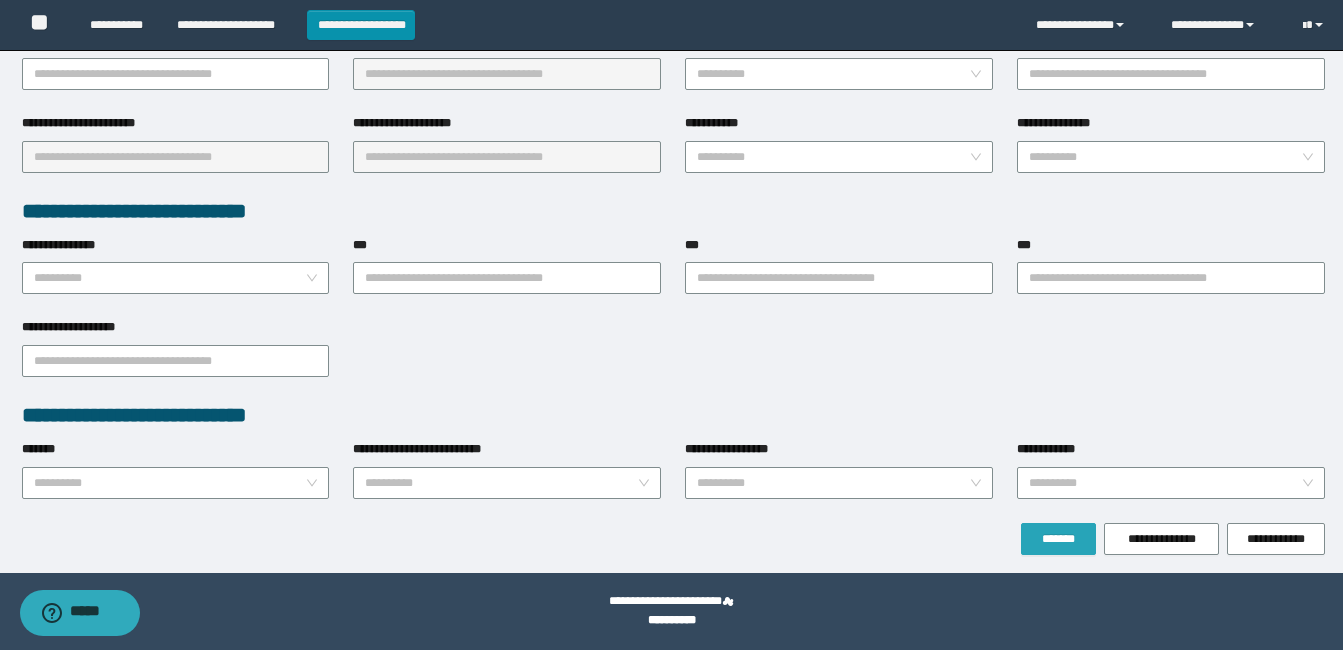 click on "*******" at bounding box center [1058, 539] 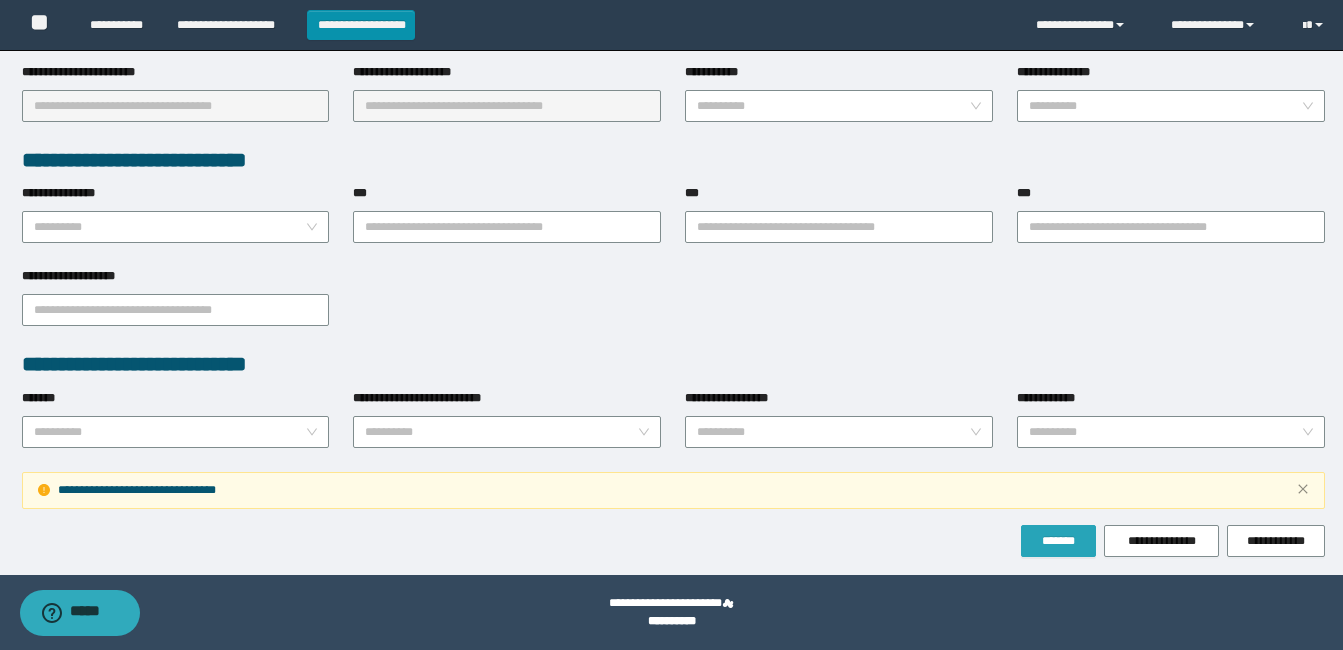 scroll, scrollTop: 516, scrollLeft: 0, axis: vertical 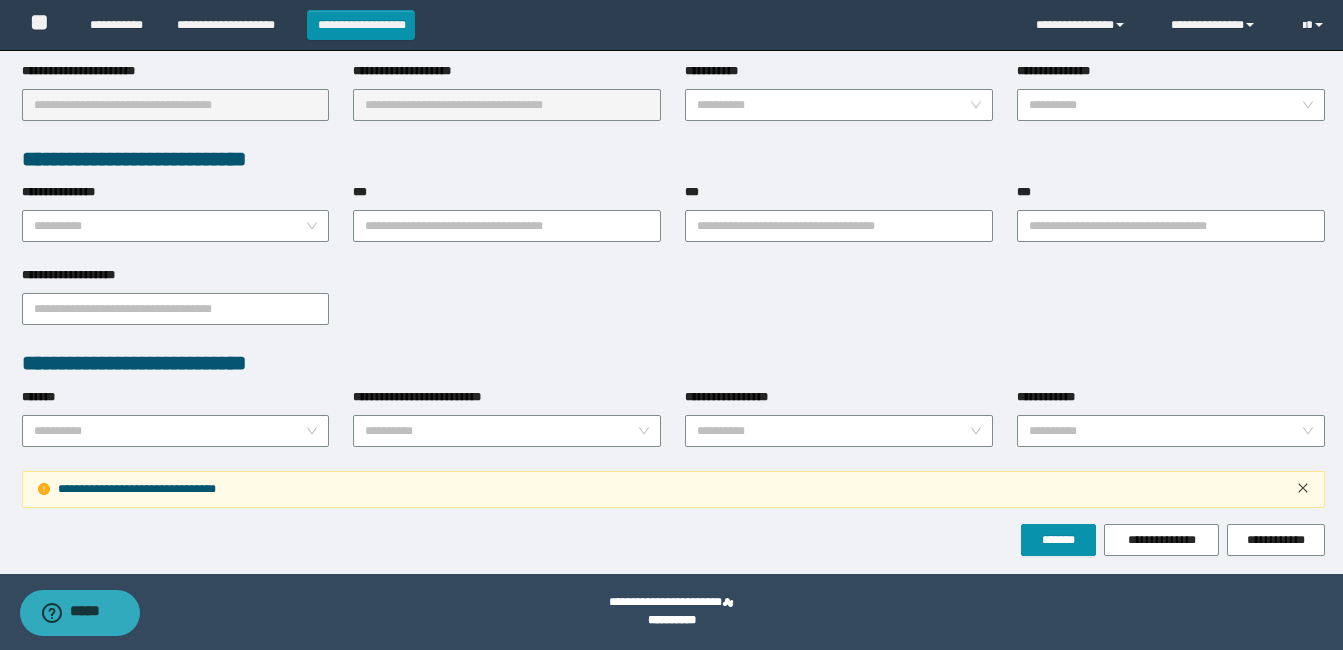 click 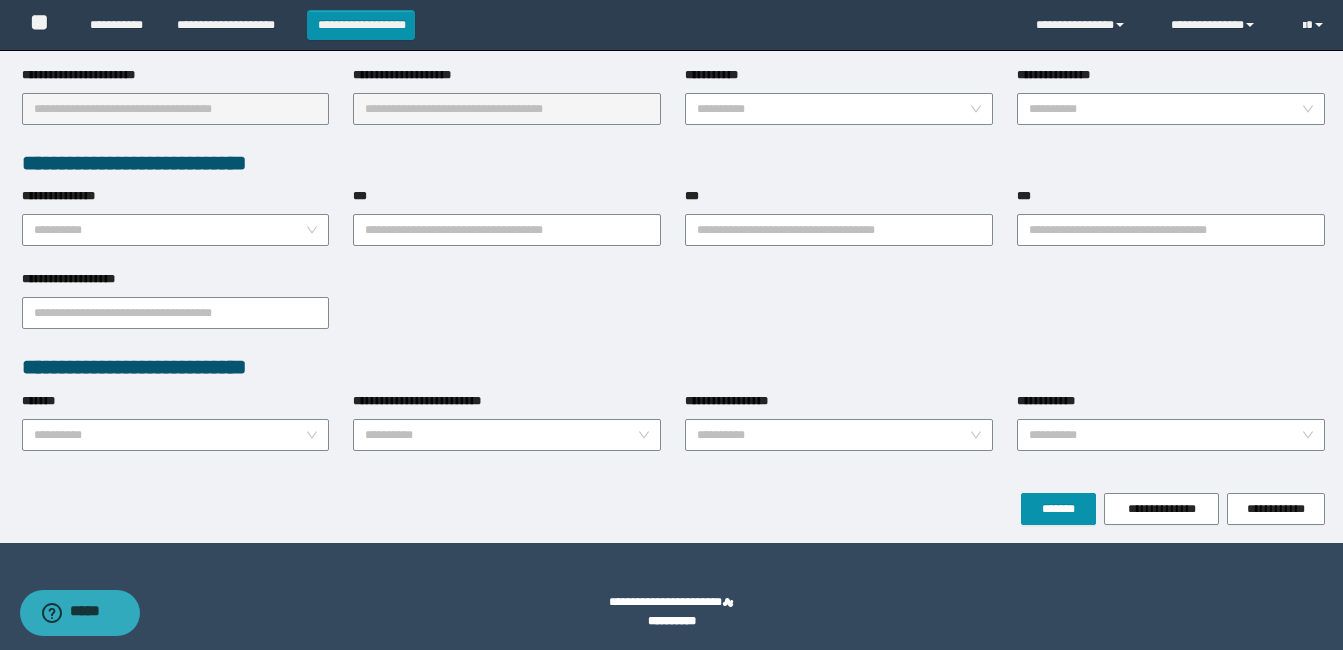 scroll, scrollTop: 411, scrollLeft: 0, axis: vertical 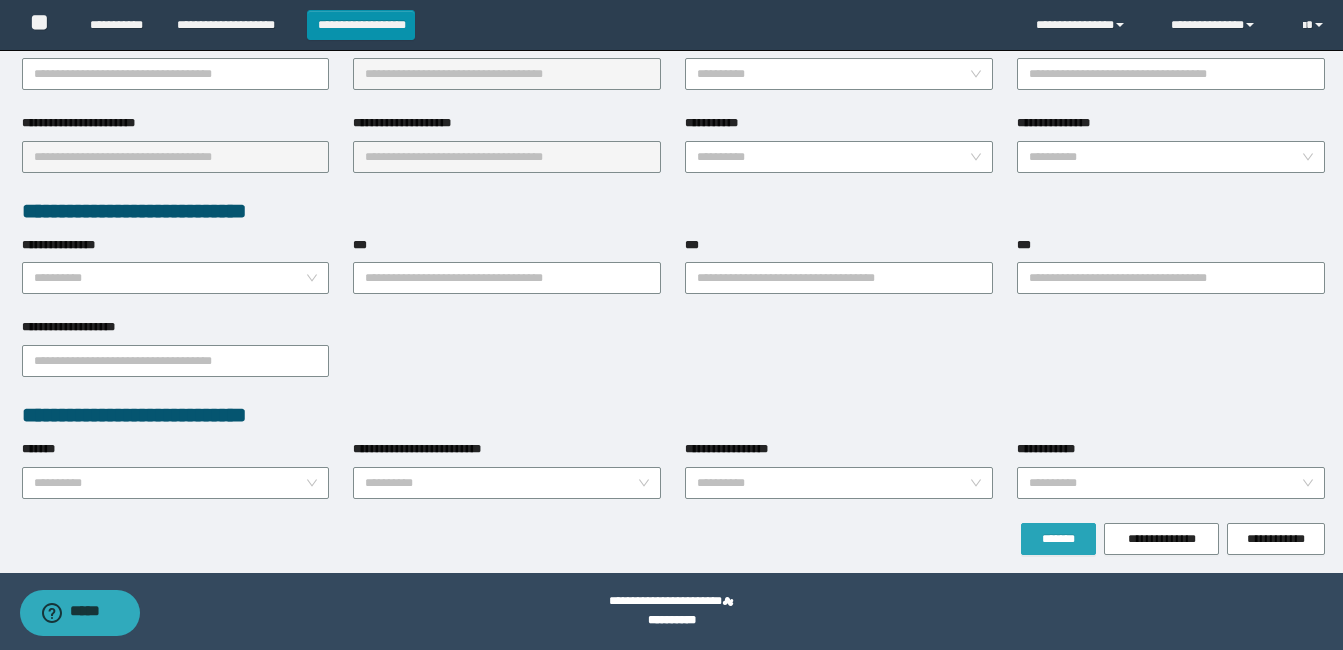 click on "*******" at bounding box center (1058, 539) 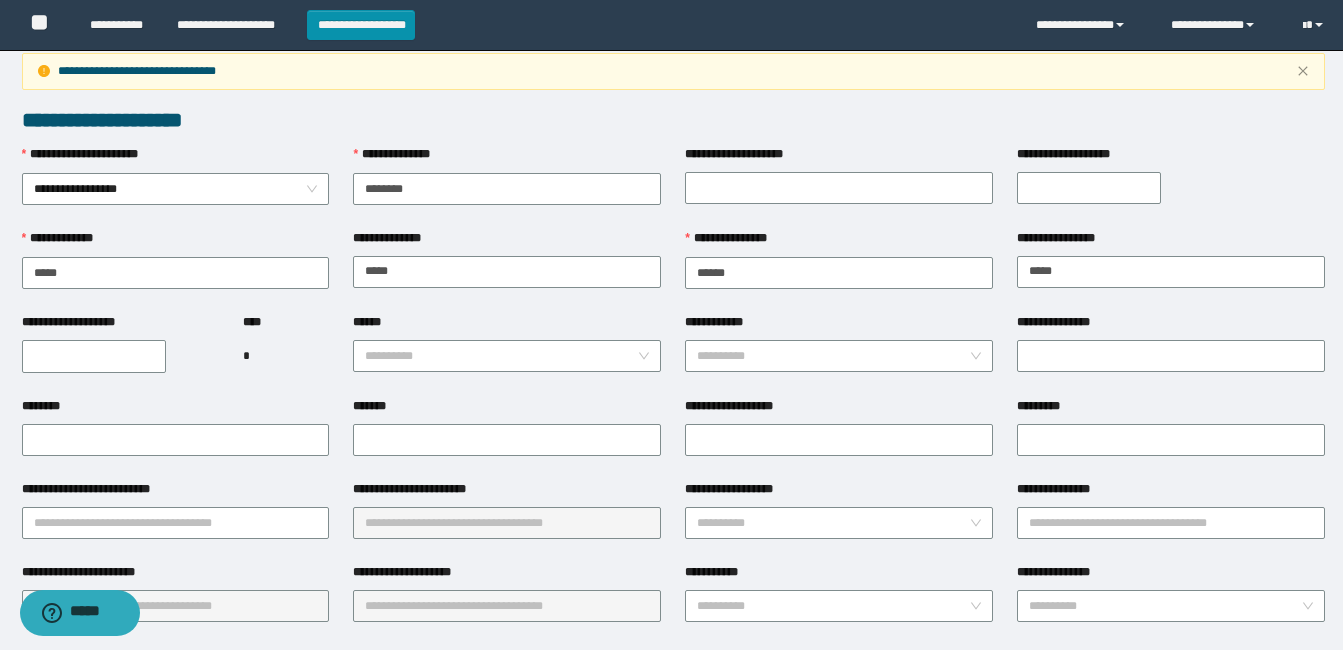 scroll, scrollTop: 0, scrollLeft: 0, axis: both 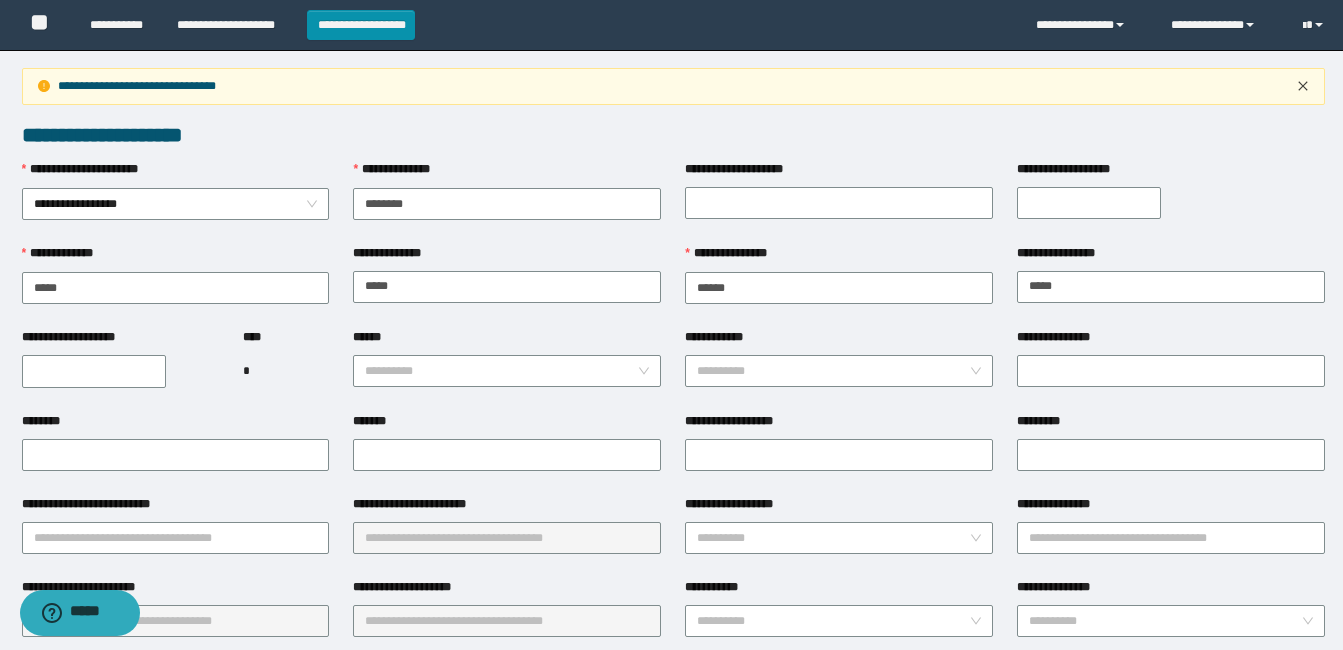click 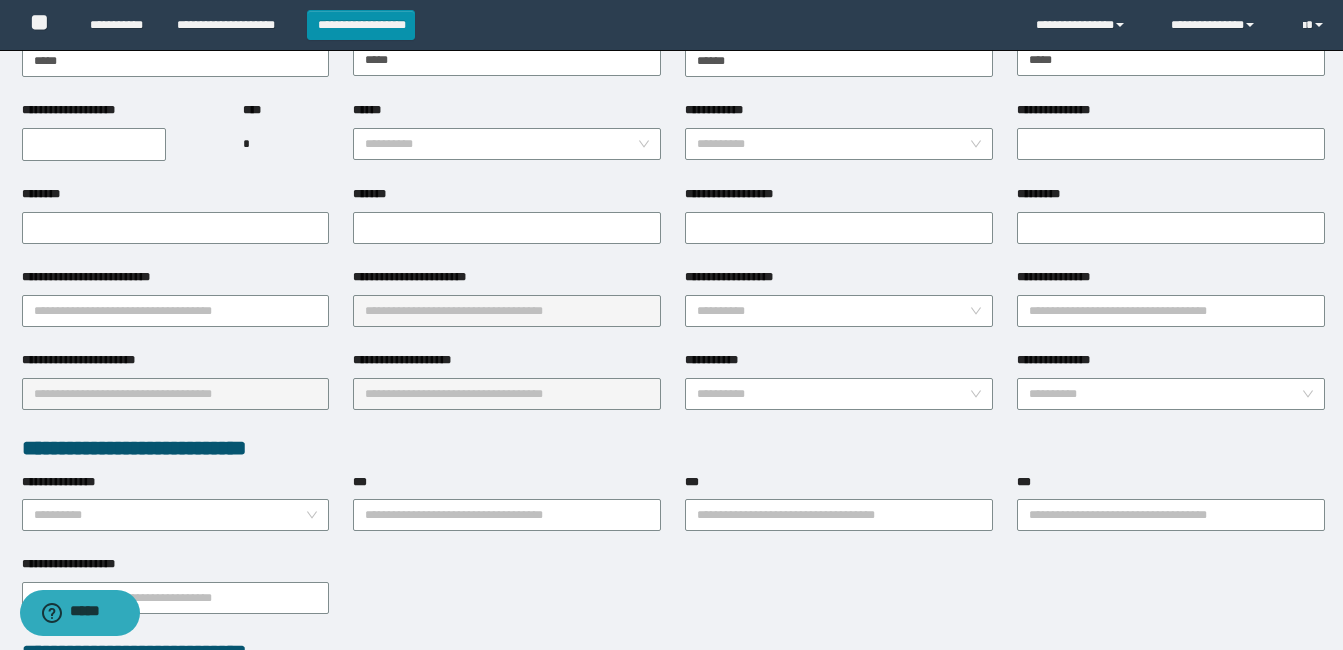 scroll, scrollTop: 200, scrollLeft: 0, axis: vertical 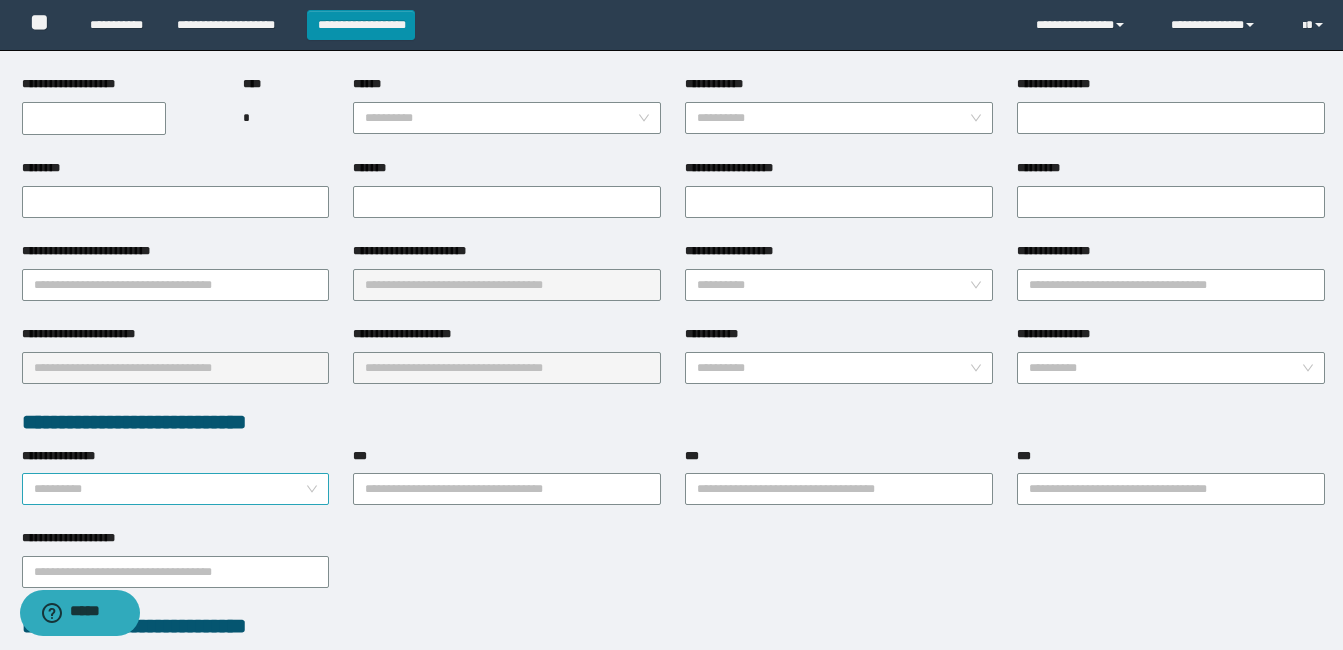 click on "**********" at bounding box center [170, 489] 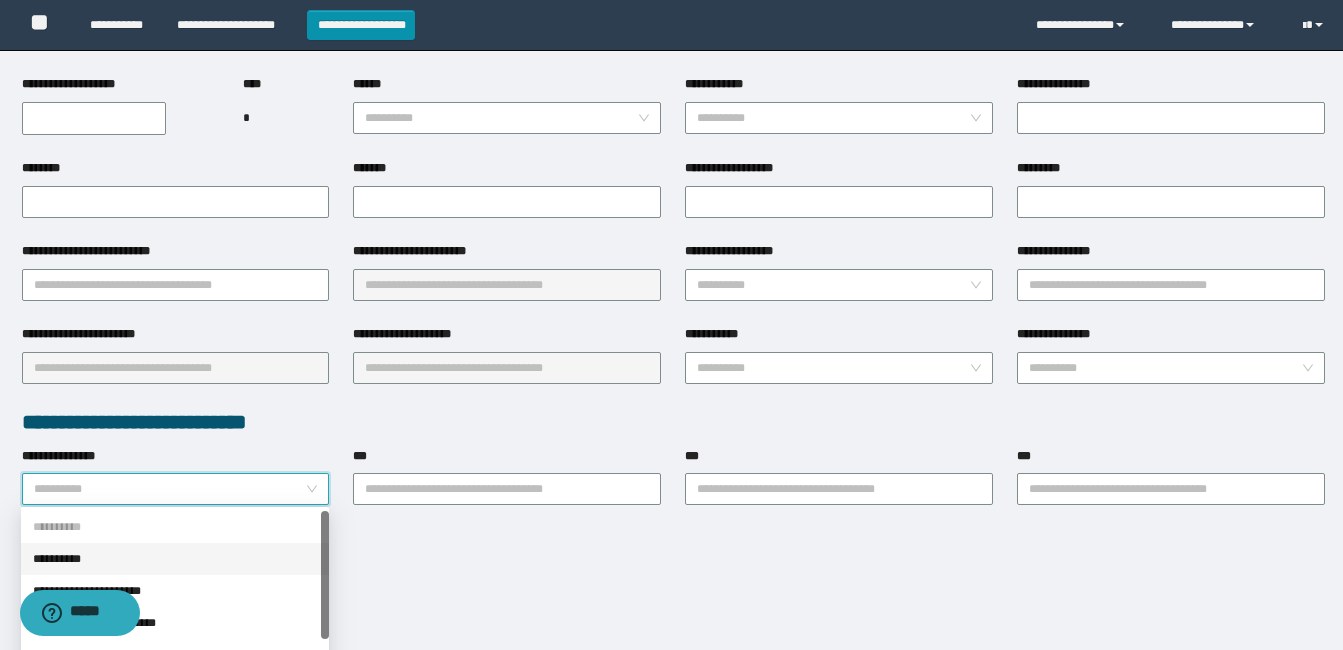 scroll, scrollTop: 300, scrollLeft: 0, axis: vertical 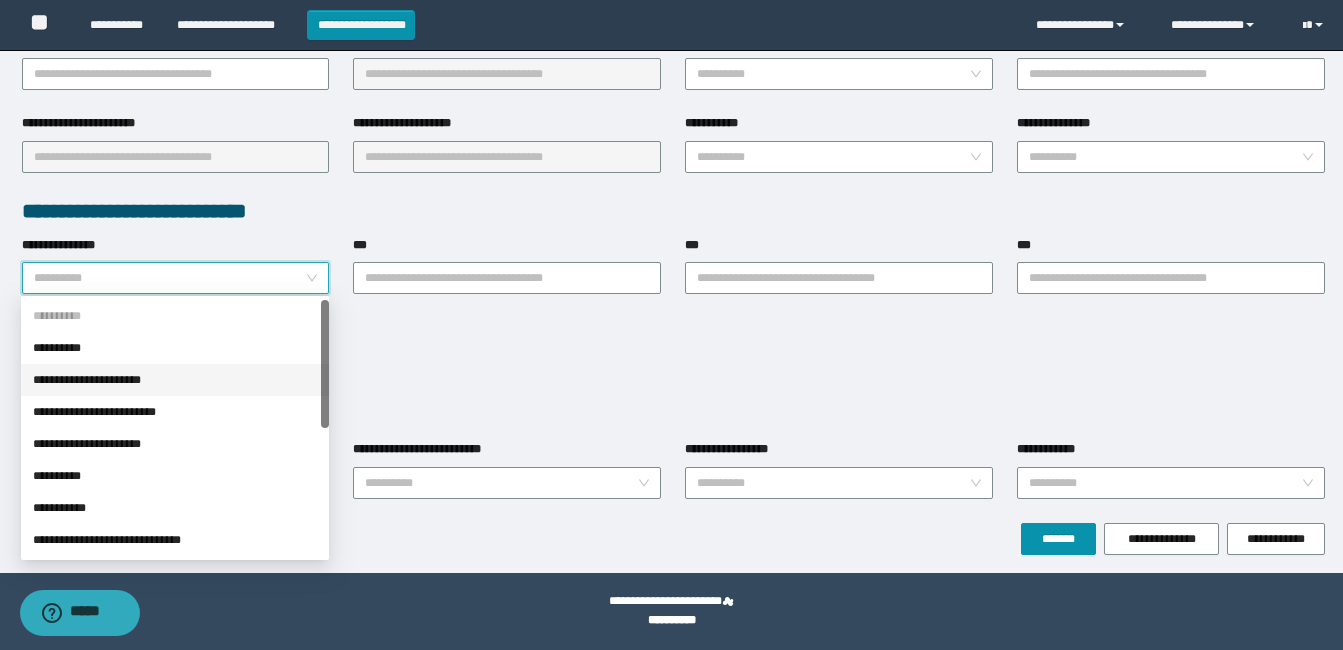 click on "**********" at bounding box center (175, 380) 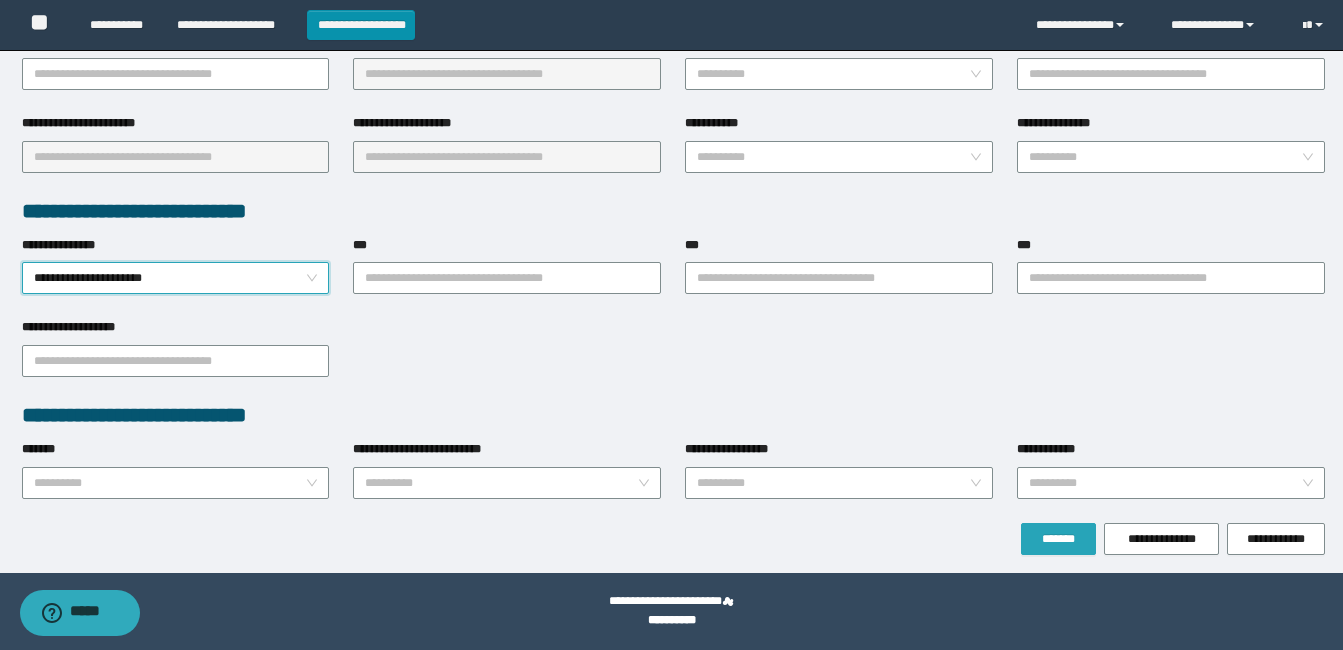 click on "*******" at bounding box center [1058, 539] 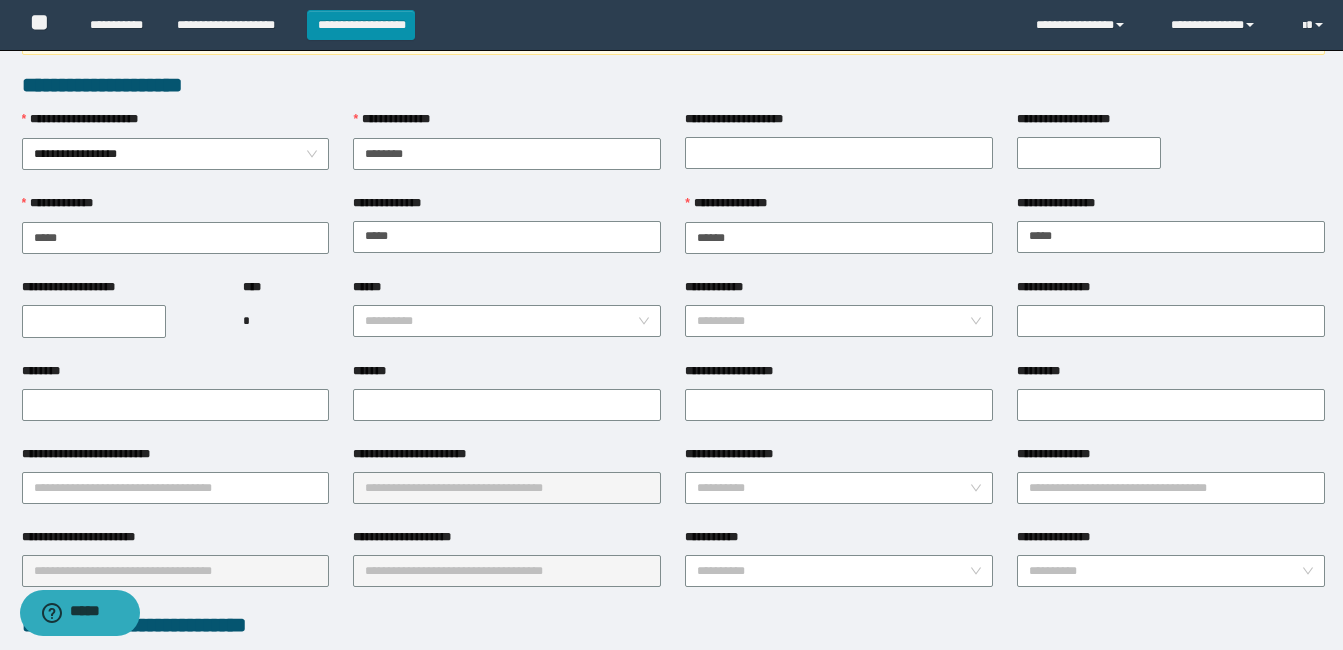 scroll, scrollTop: 0, scrollLeft: 0, axis: both 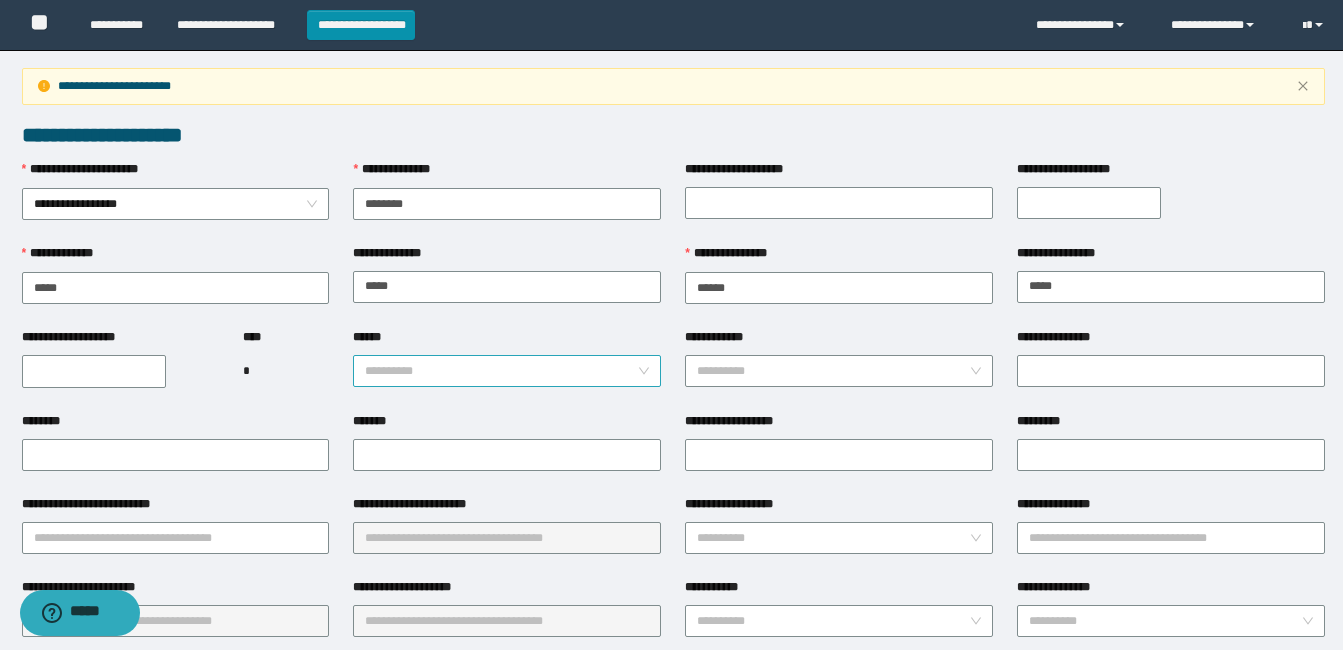 click on "**********" at bounding box center [507, 371] 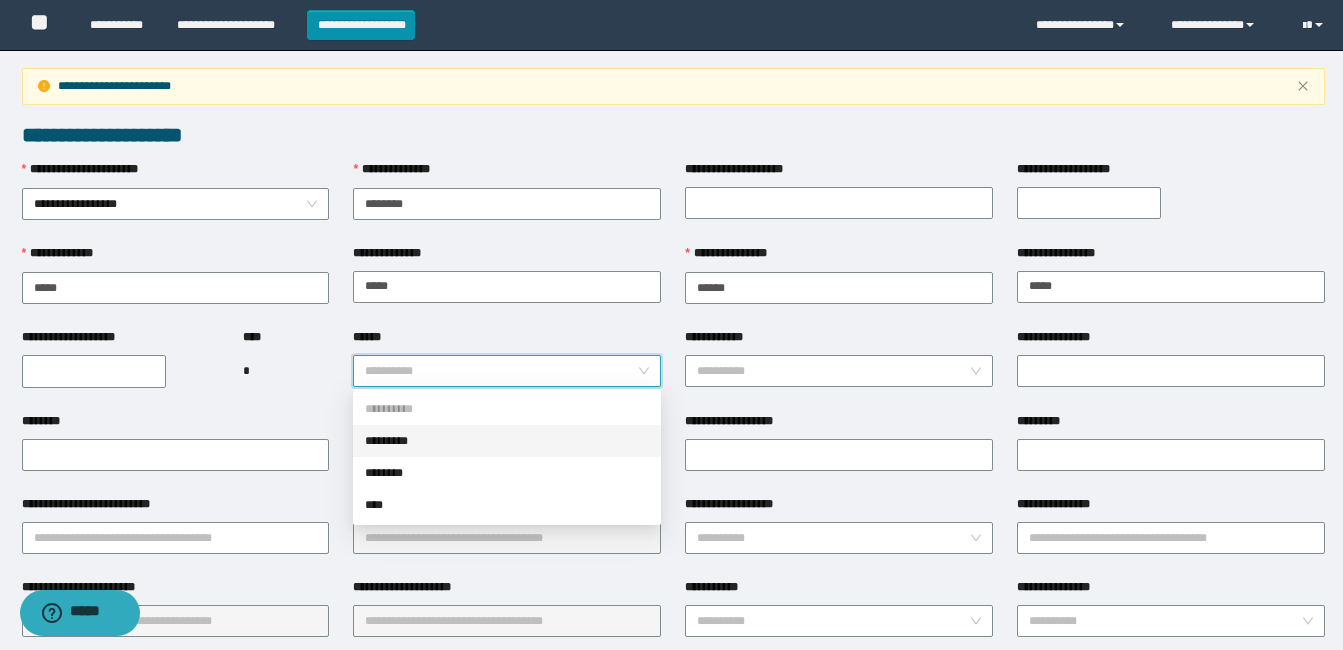 click on "*********" at bounding box center [507, 441] 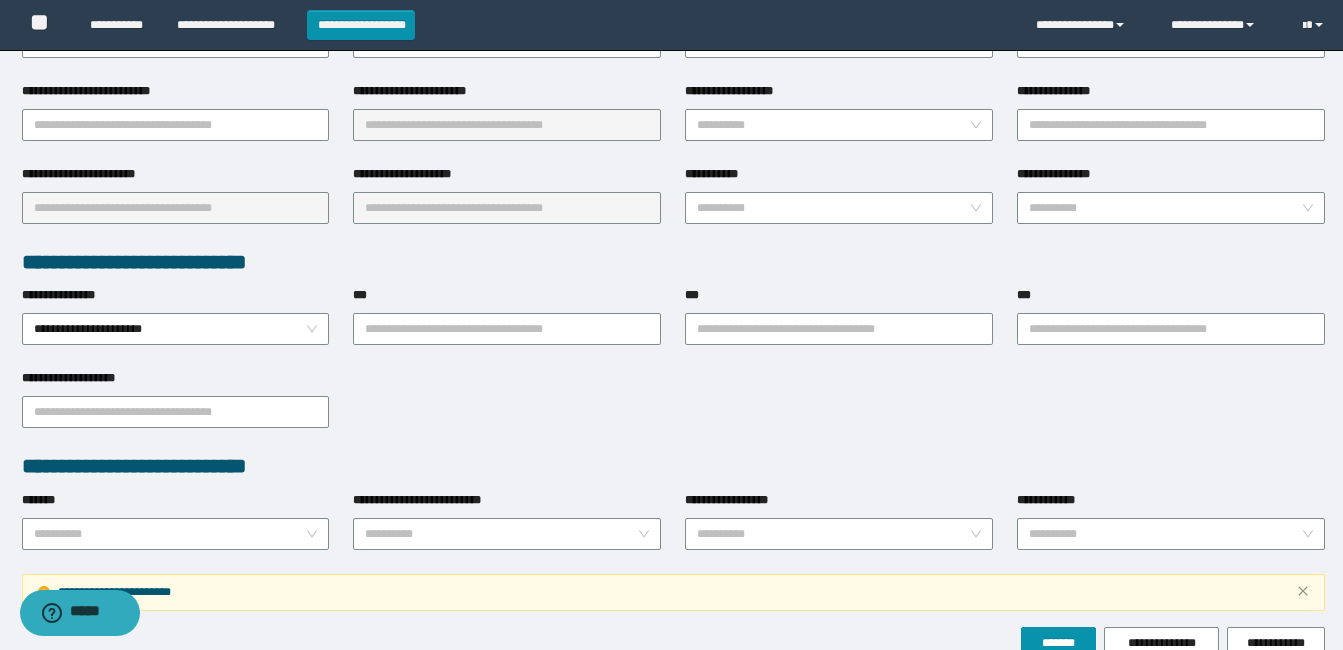 scroll, scrollTop: 516, scrollLeft: 0, axis: vertical 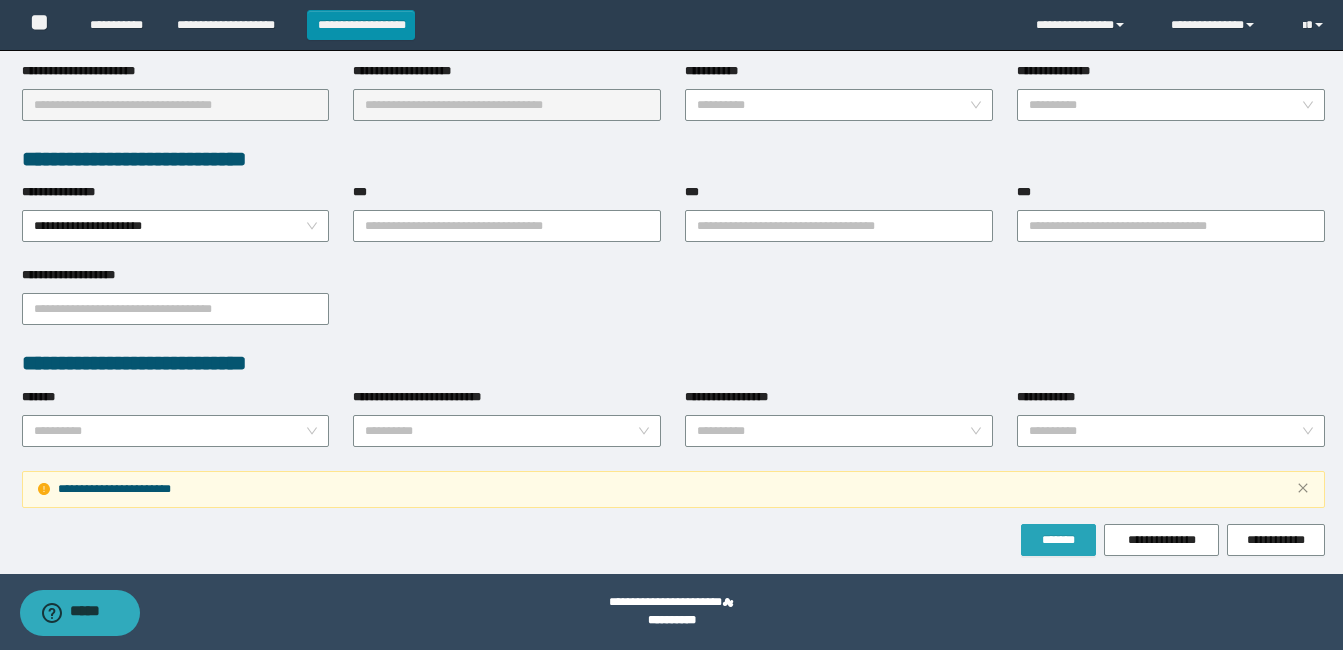click on "*******" at bounding box center [1058, 540] 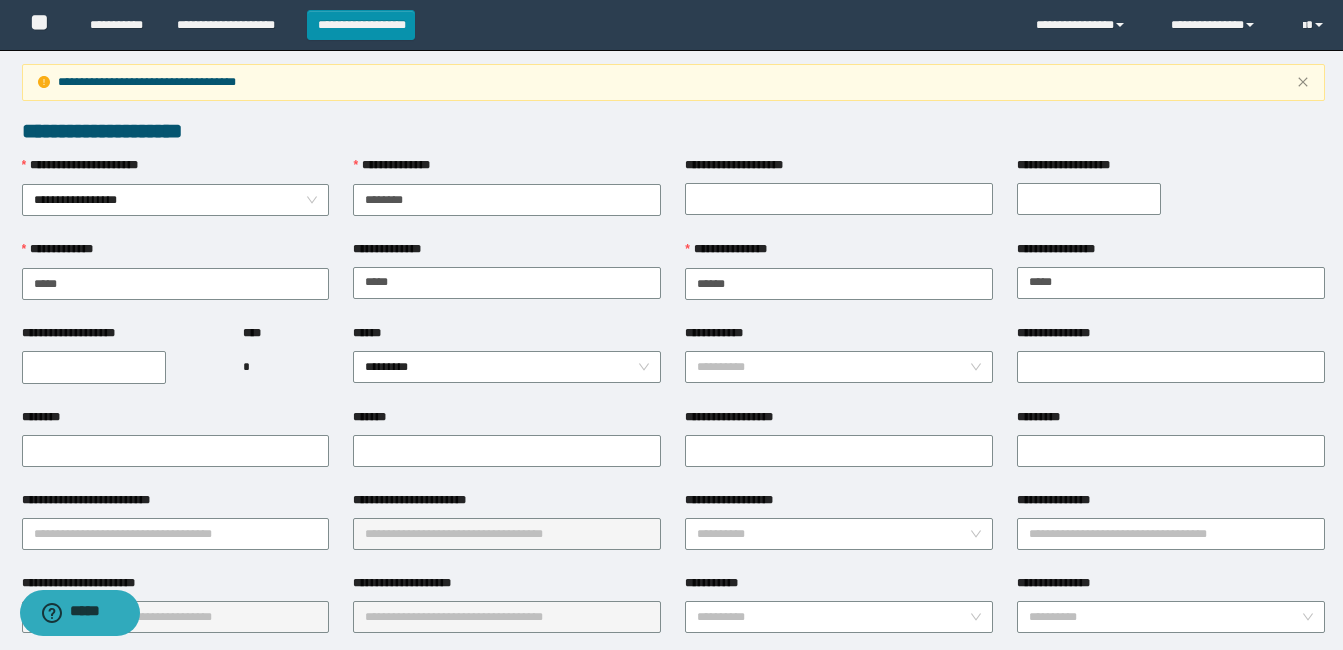 scroll, scrollTop: 0, scrollLeft: 0, axis: both 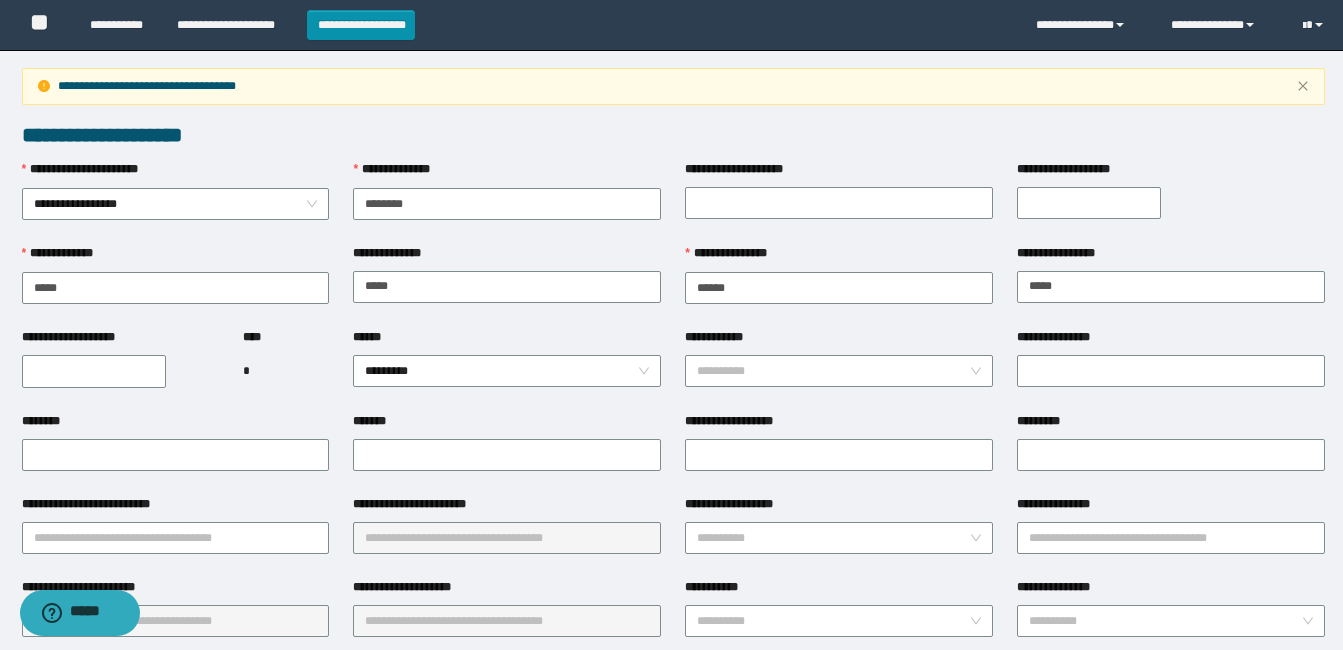 click on "**********" at bounding box center (94, 371) 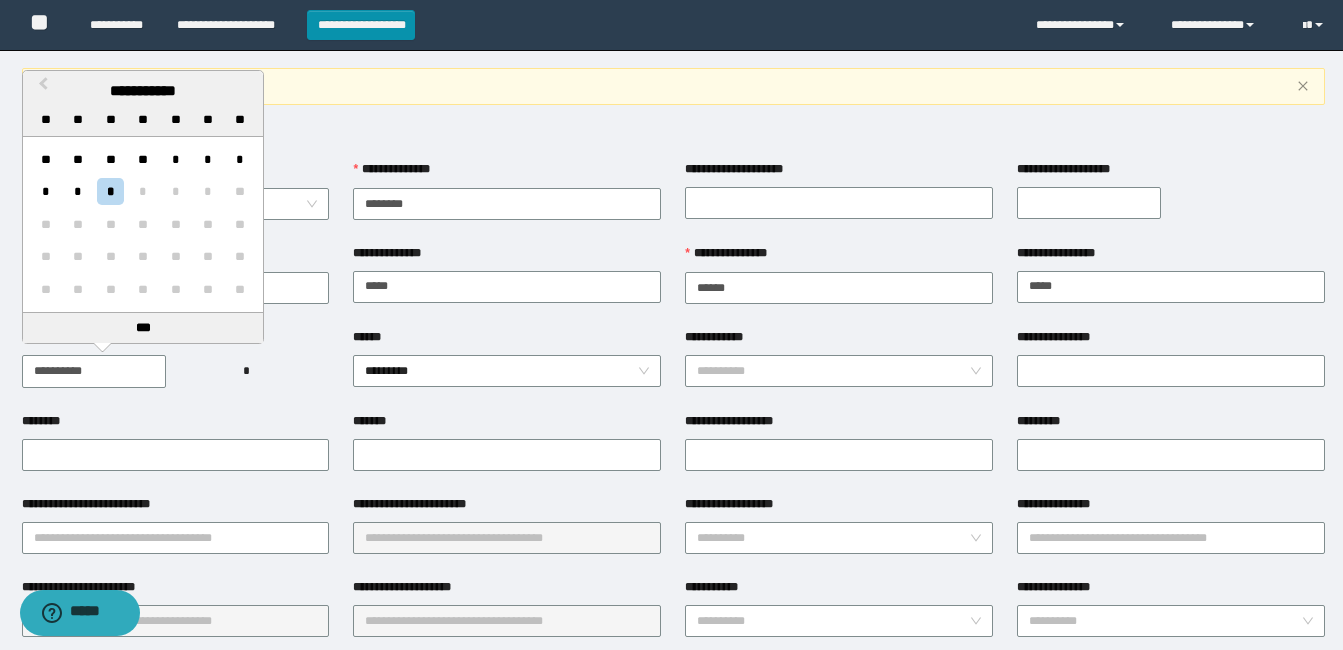 click on "**********" at bounding box center (143, 91) 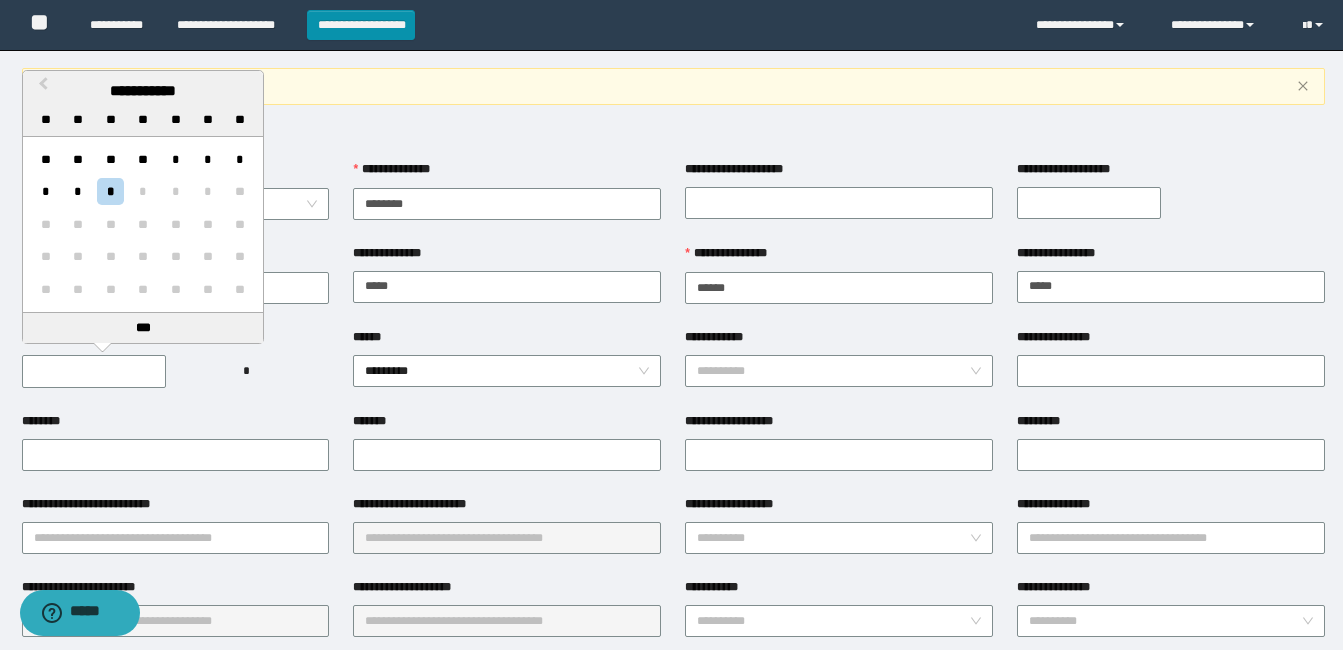 drag, startPoint x: 138, startPoint y: 90, endPoint x: 115, endPoint y: 95, distance: 23.537205 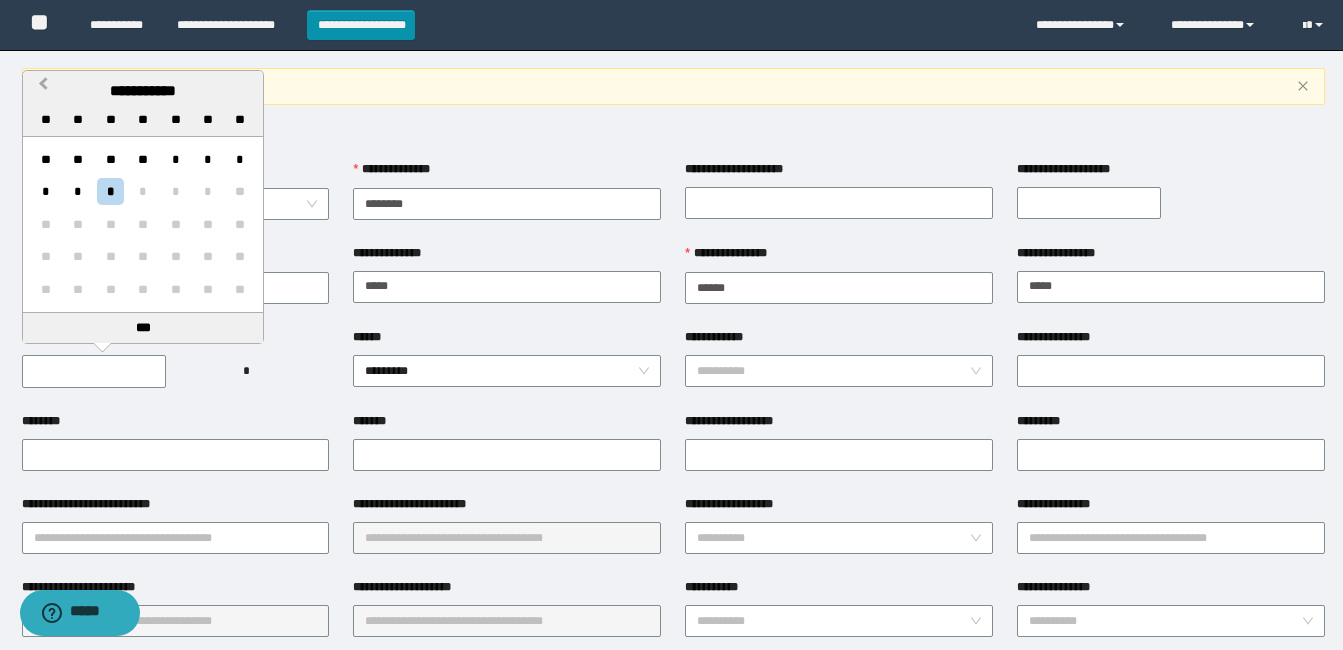click on "**********" at bounding box center [43, 88] 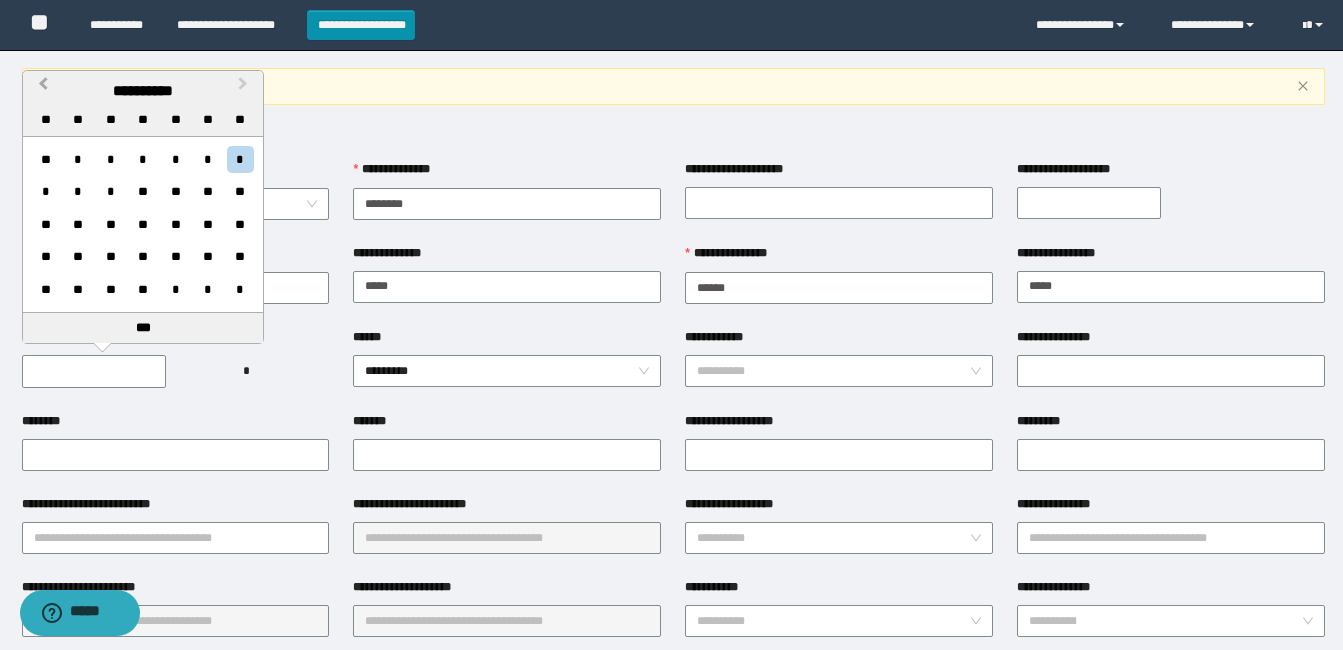 click on "**********" at bounding box center (43, 88) 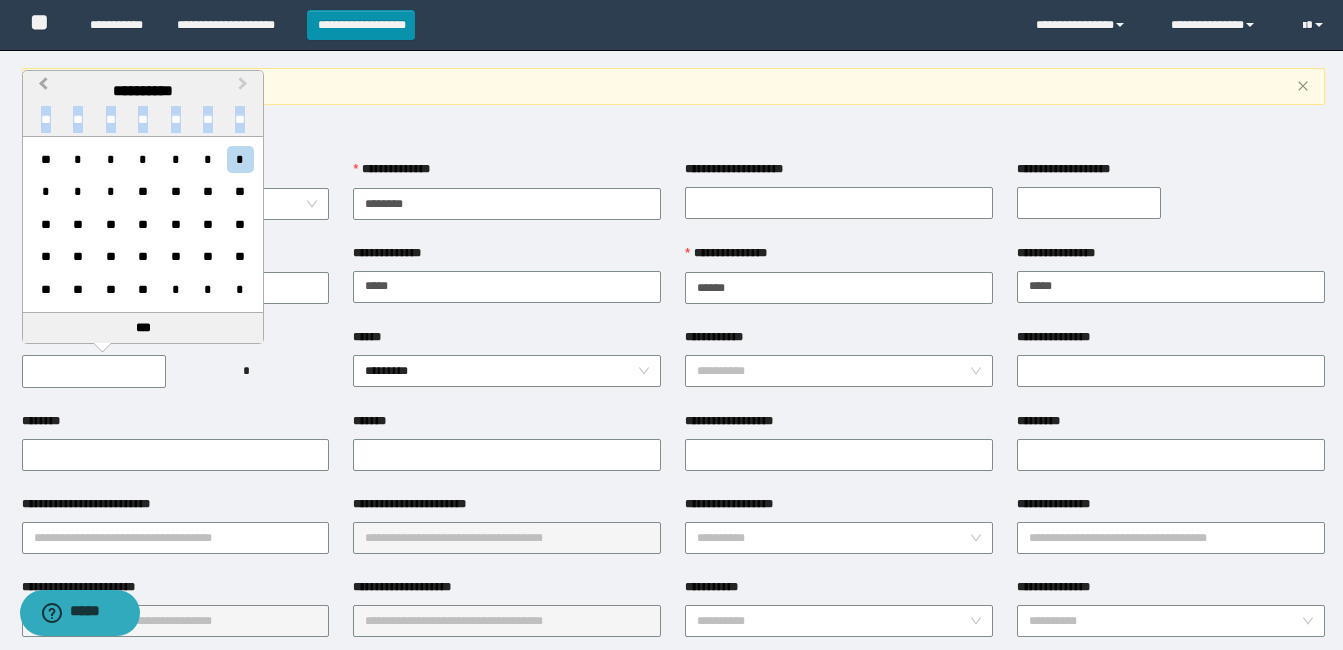 click on "**" at bounding box center (45, 119) 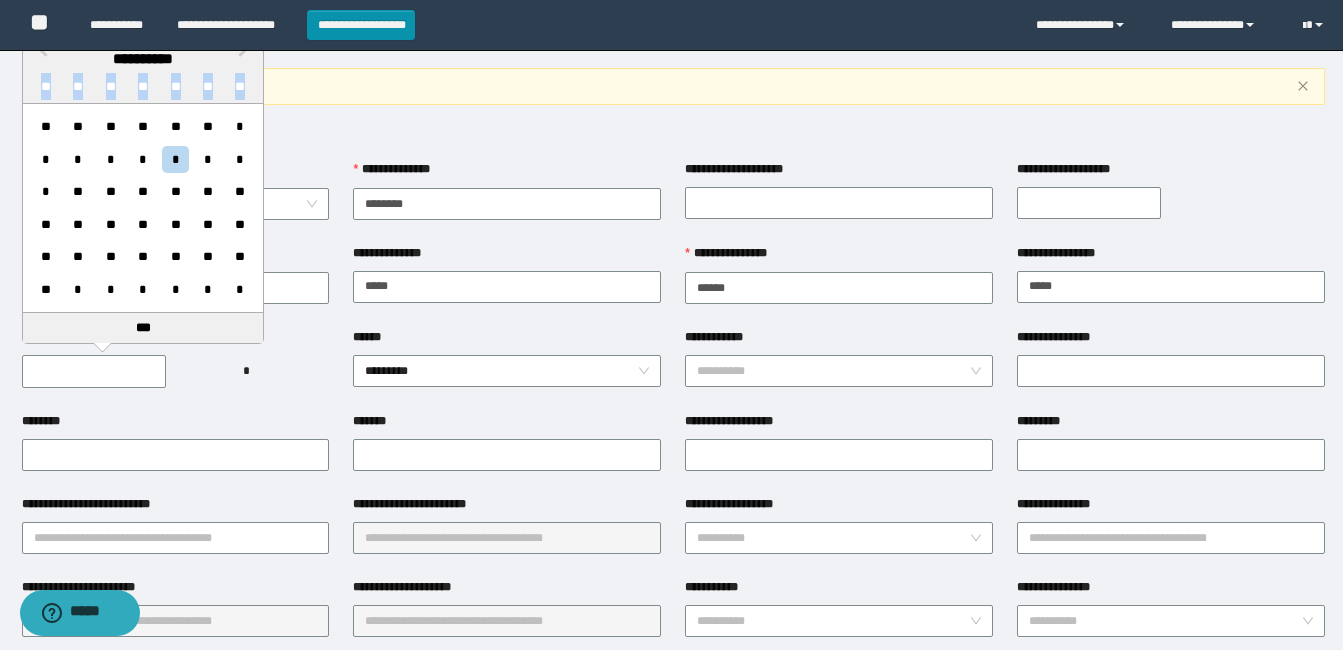 click on "**" at bounding box center (45, 86) 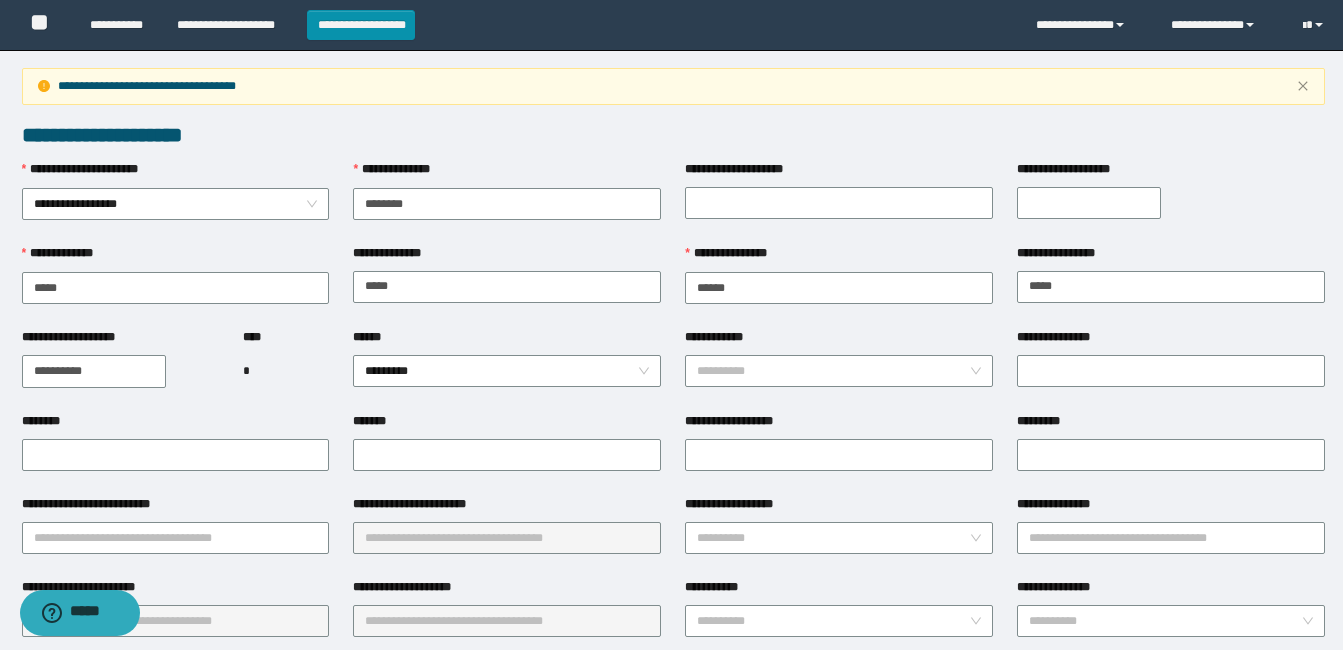 click on "**********" at bounding box center [94, 371] 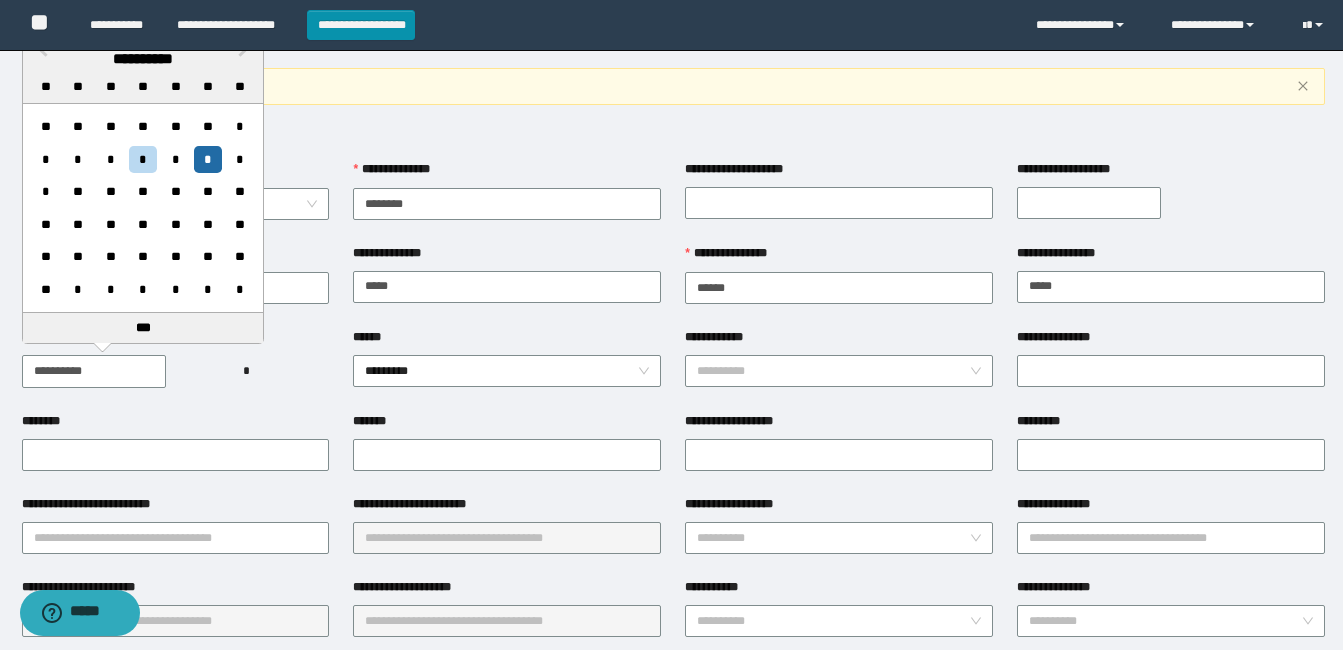drag, startPoint x: 47, startPoint y: 366, endPoint x: 28, endPoint y: 366, distance: 19 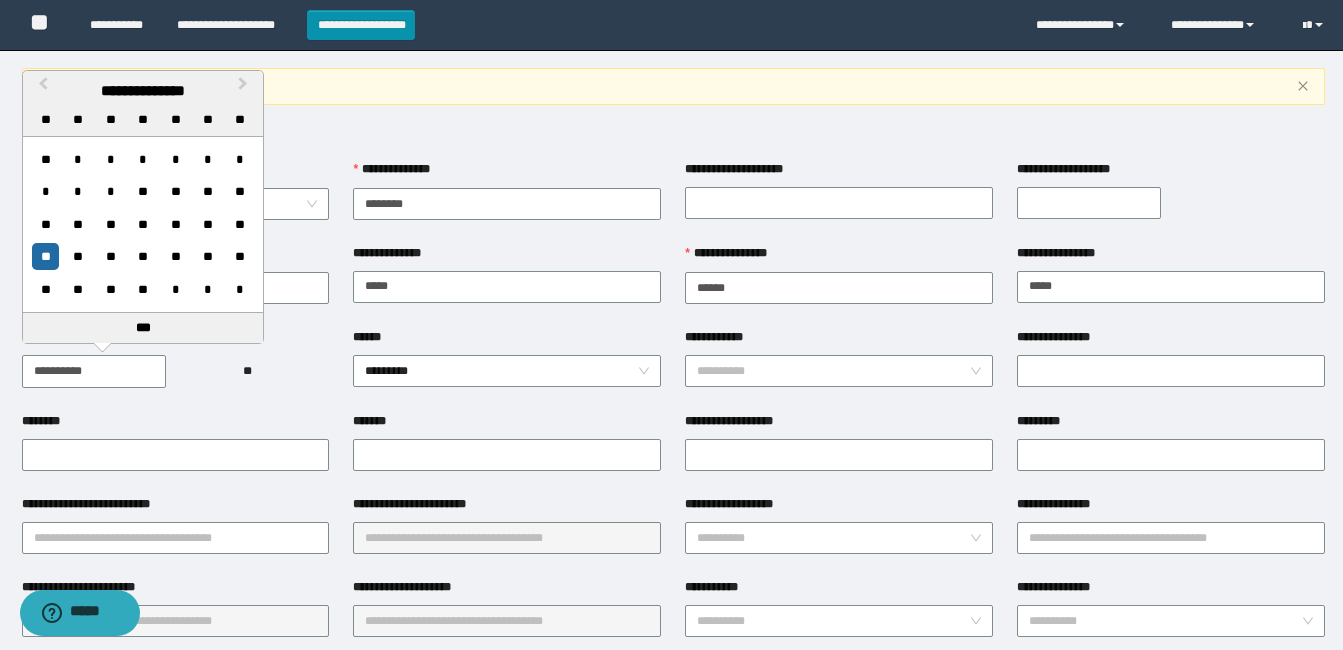 type on "**********" 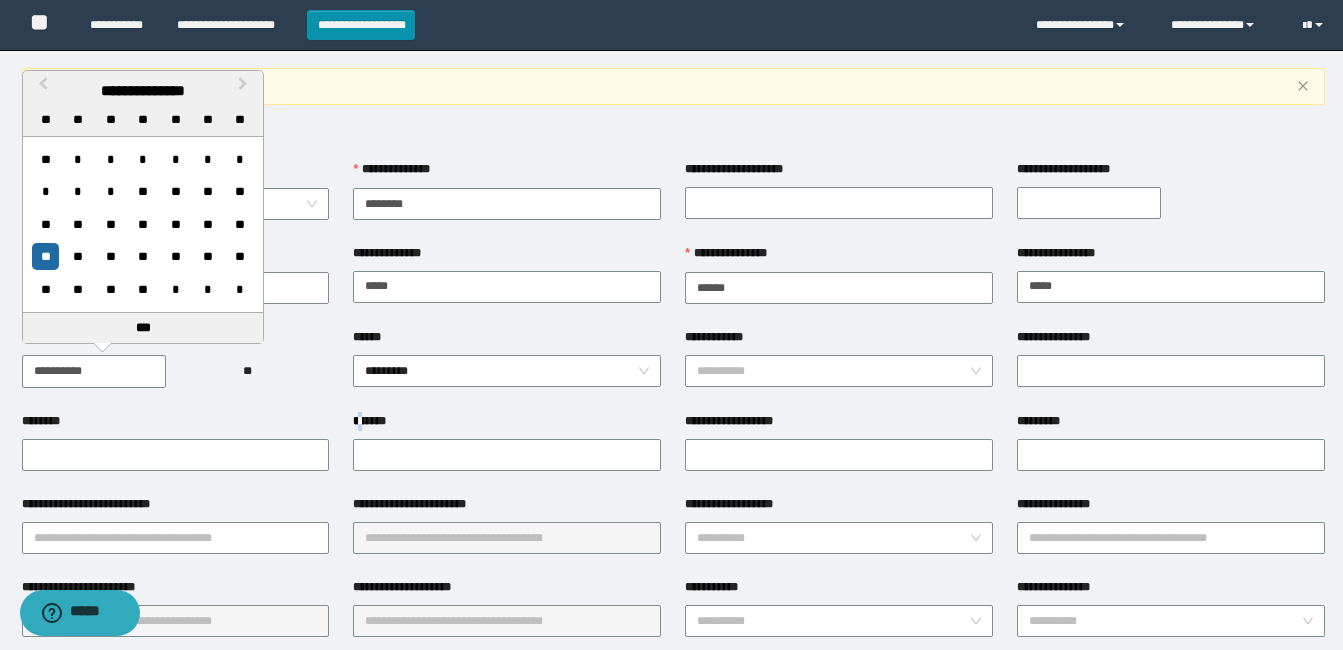 click on "*******" at bounding box center [372, 421] 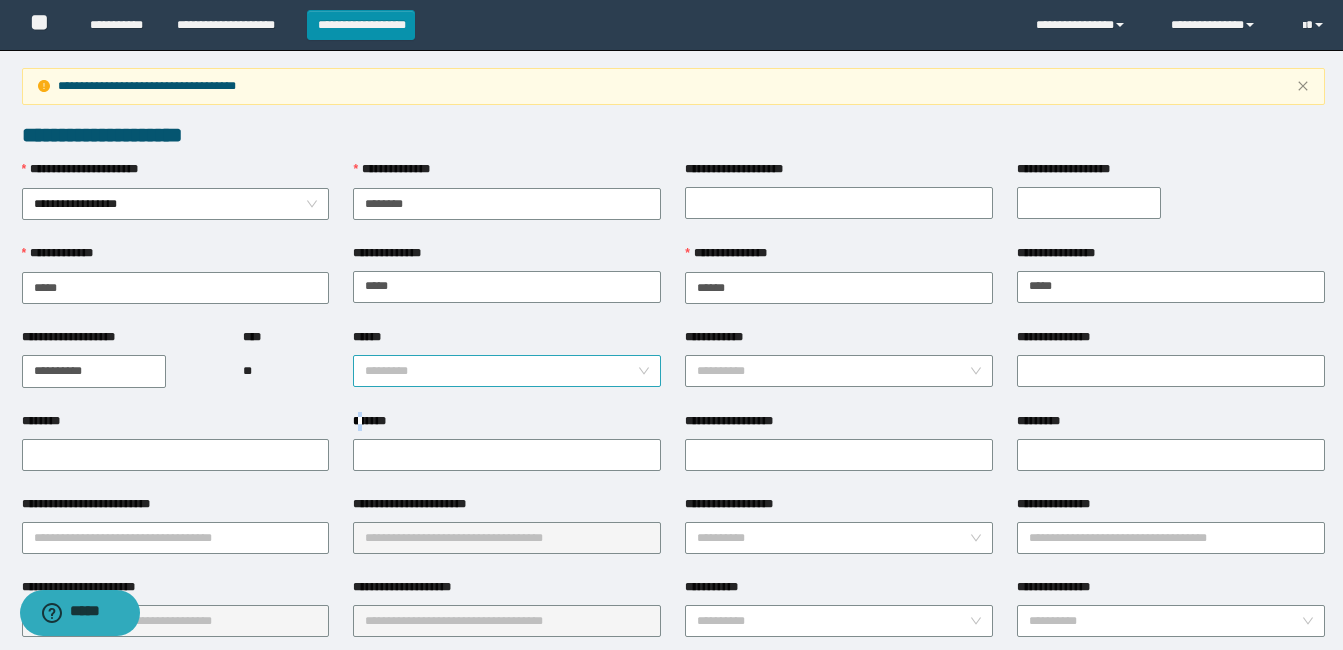 drag, startPoint x: 365, startPoint y: 416, endPoint x: 523, endPoint y: 383, distance: 161.40942 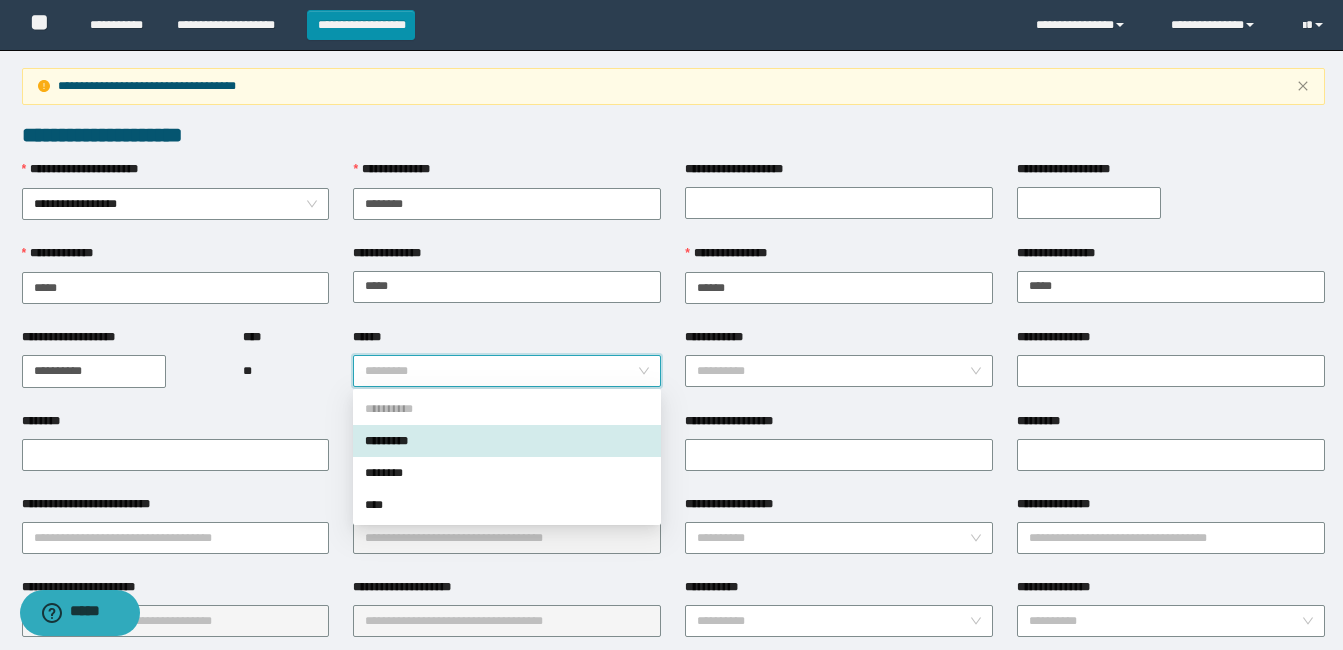 click on "*********" at bounding box center (507, 371) 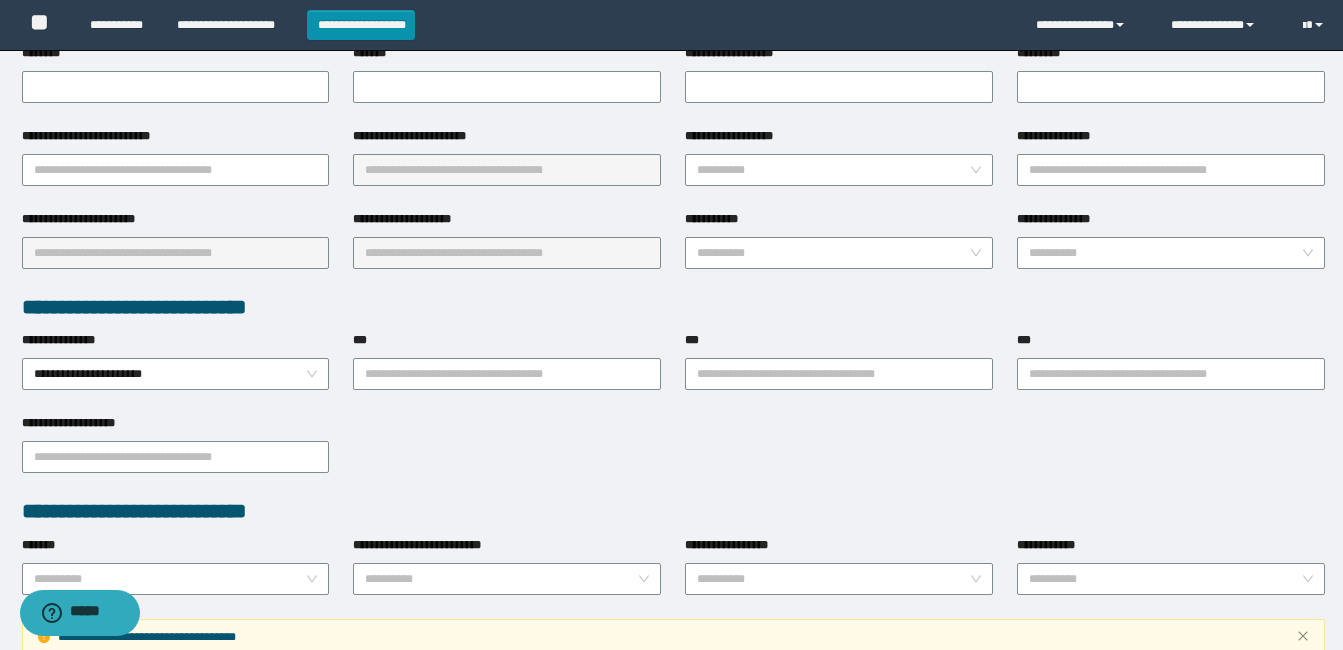 scroll, scrollTop: 500, scrollLeft: 0, axis: vertical 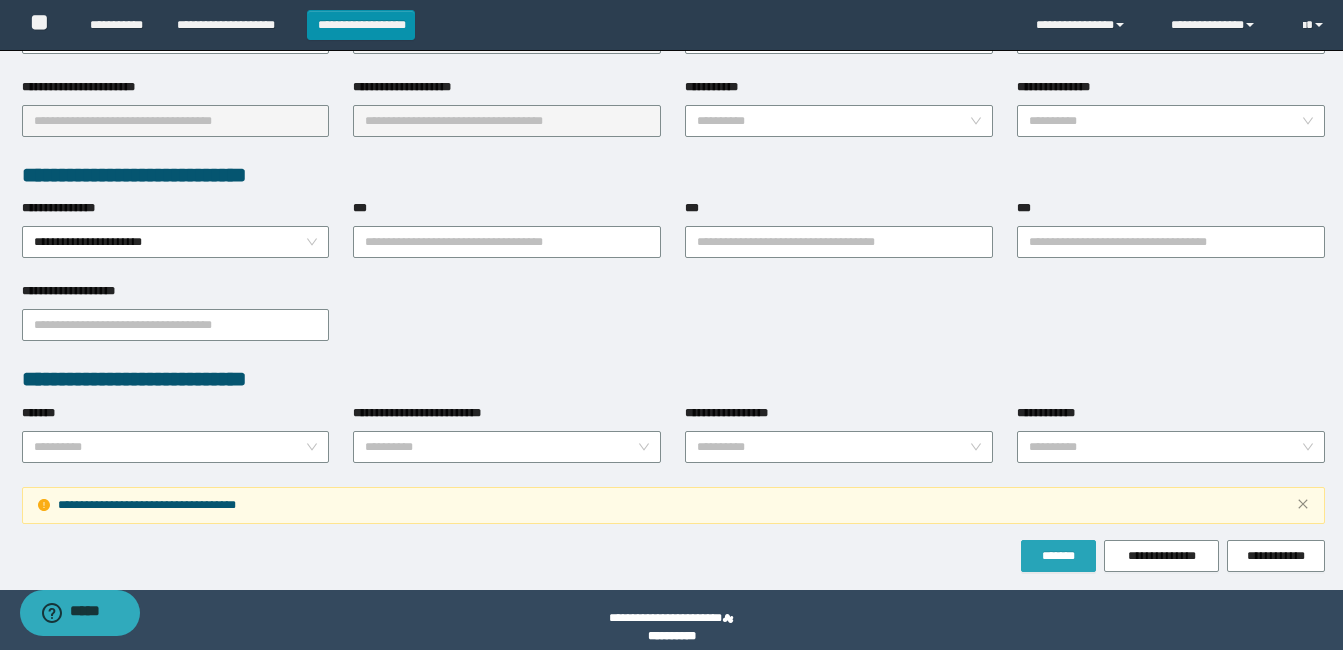 click on "*******" at bounding box center [1058, 556] 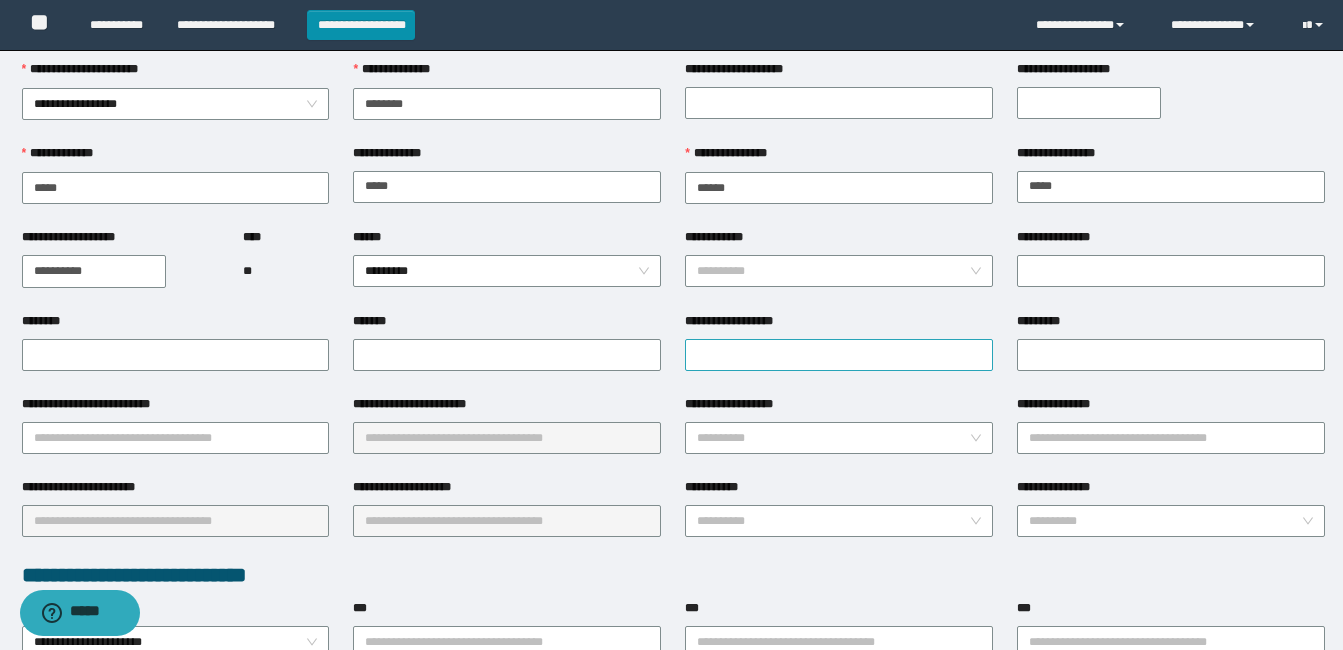 scroll, scrollTop: 200, scrollLeft: 0, axis: vertical 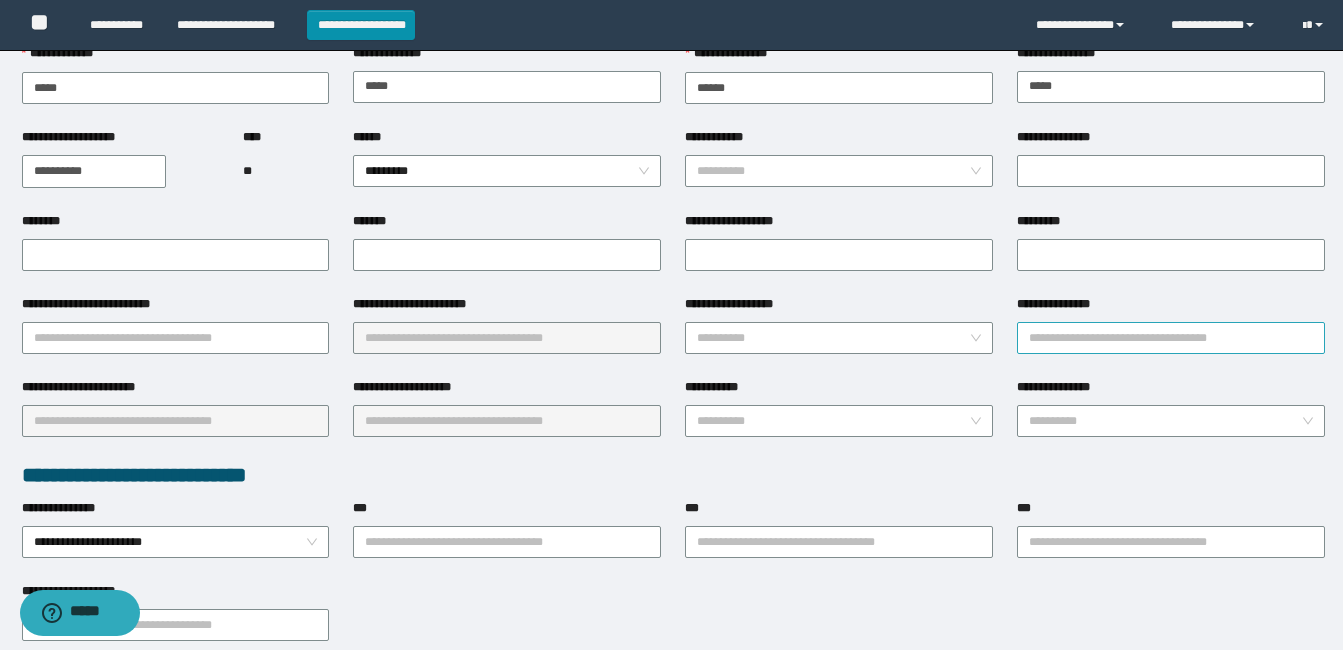 click on "**********" at bounding box center (1171, 338) 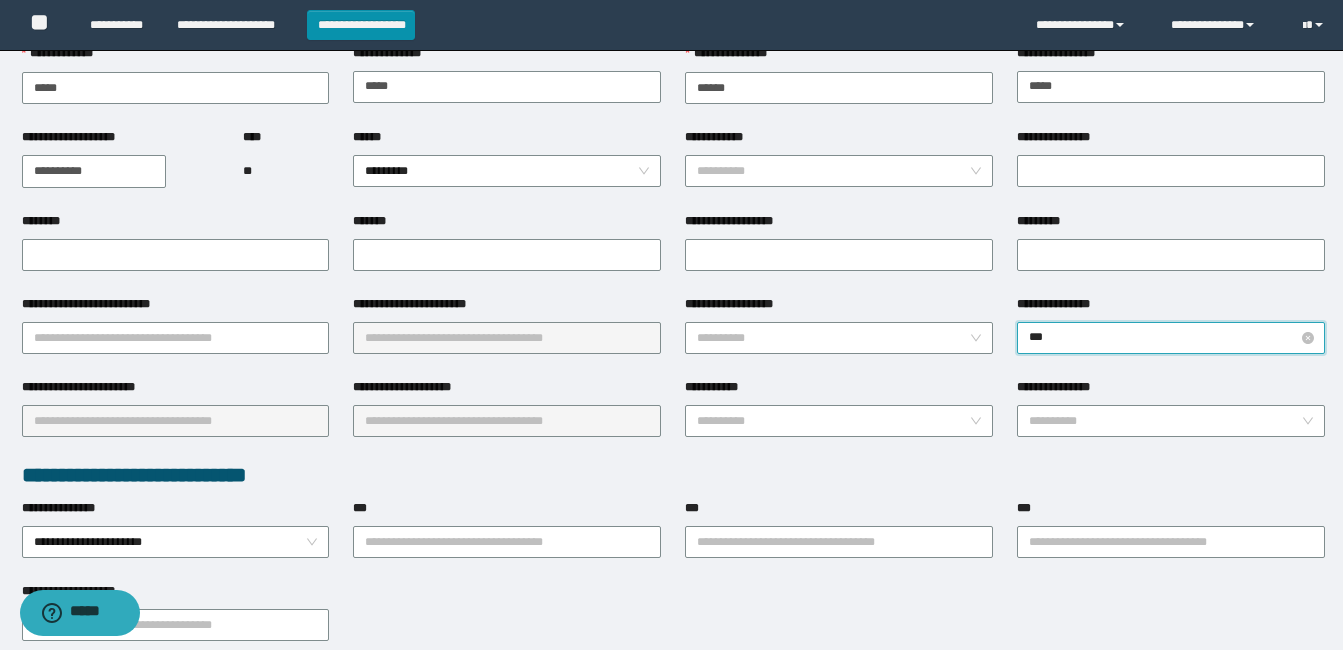 type on "****" 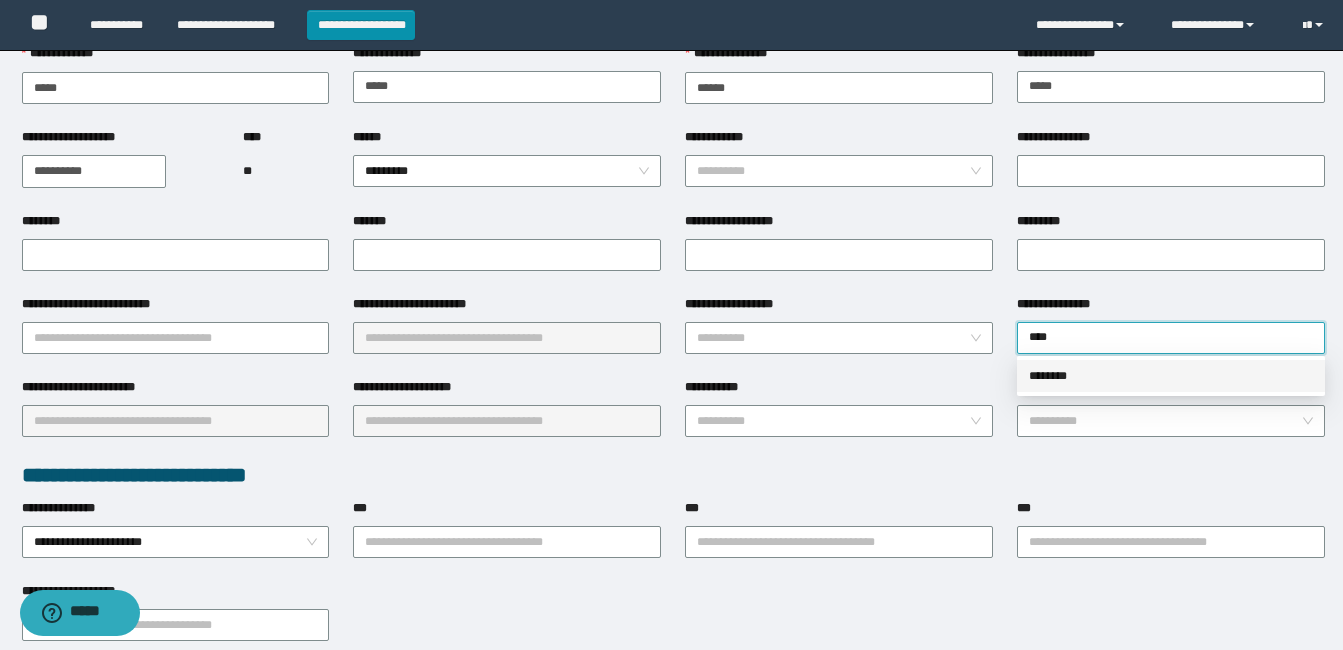 click on "********" at bounding box center [1171, 376] 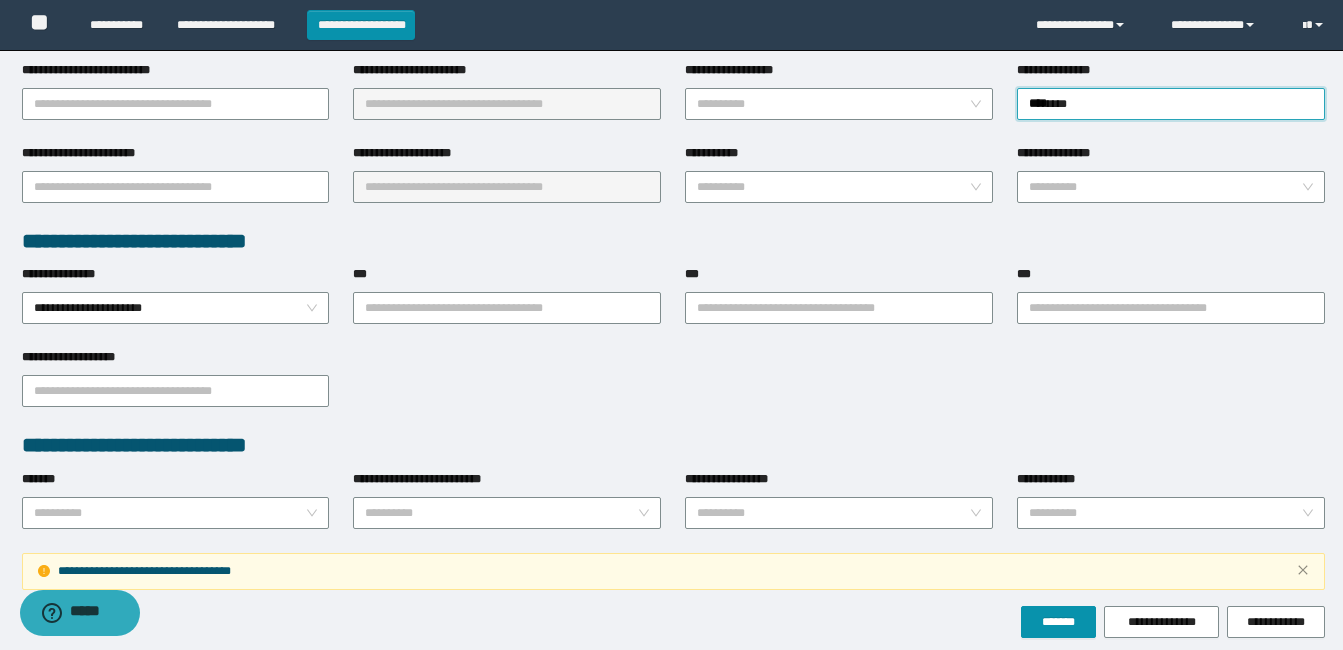 scroll, scrollTop: 500, scrollLeft: 0, axis: vertical 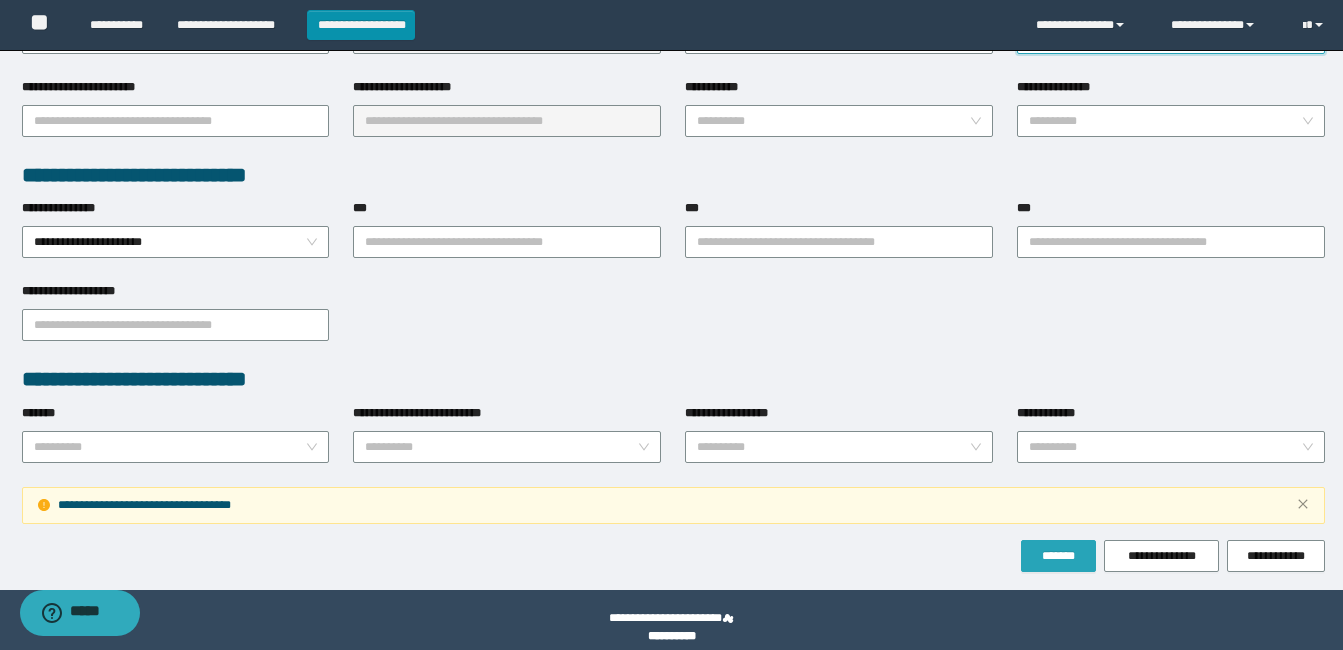 click on "*******" at bounding box center (1058, 556) 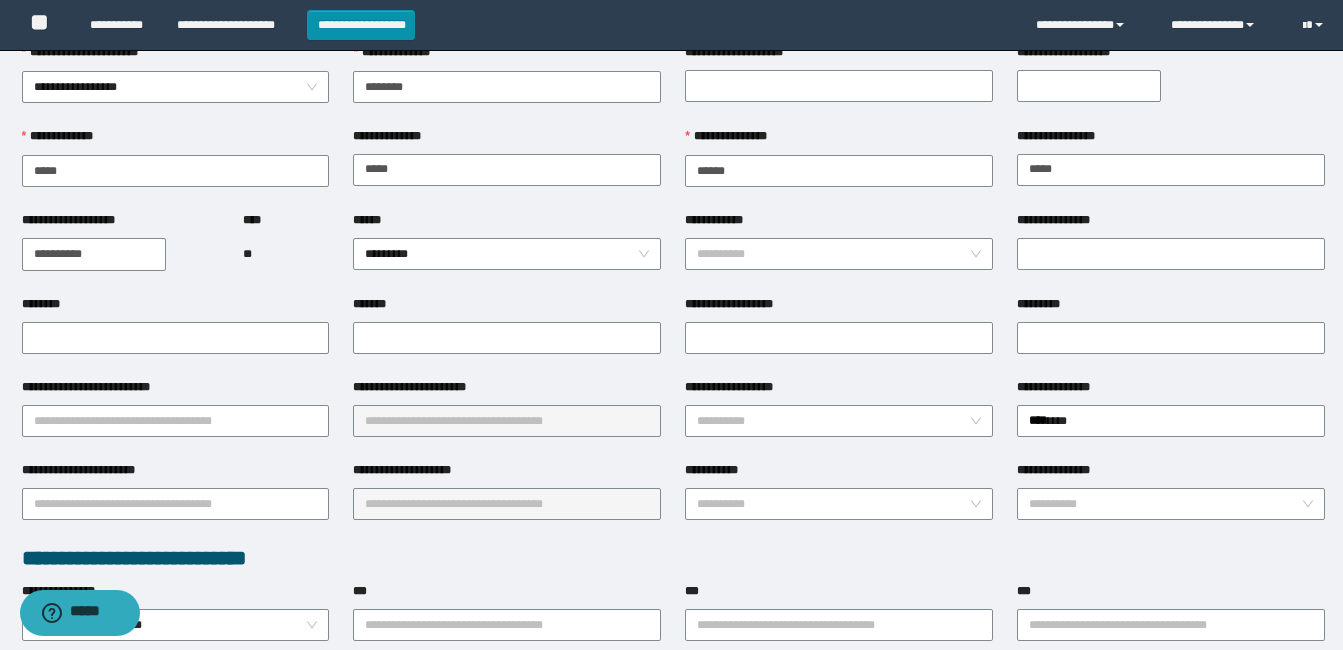 scroll, scrollTop: 100, scrollLeft: 0, axis: vertical 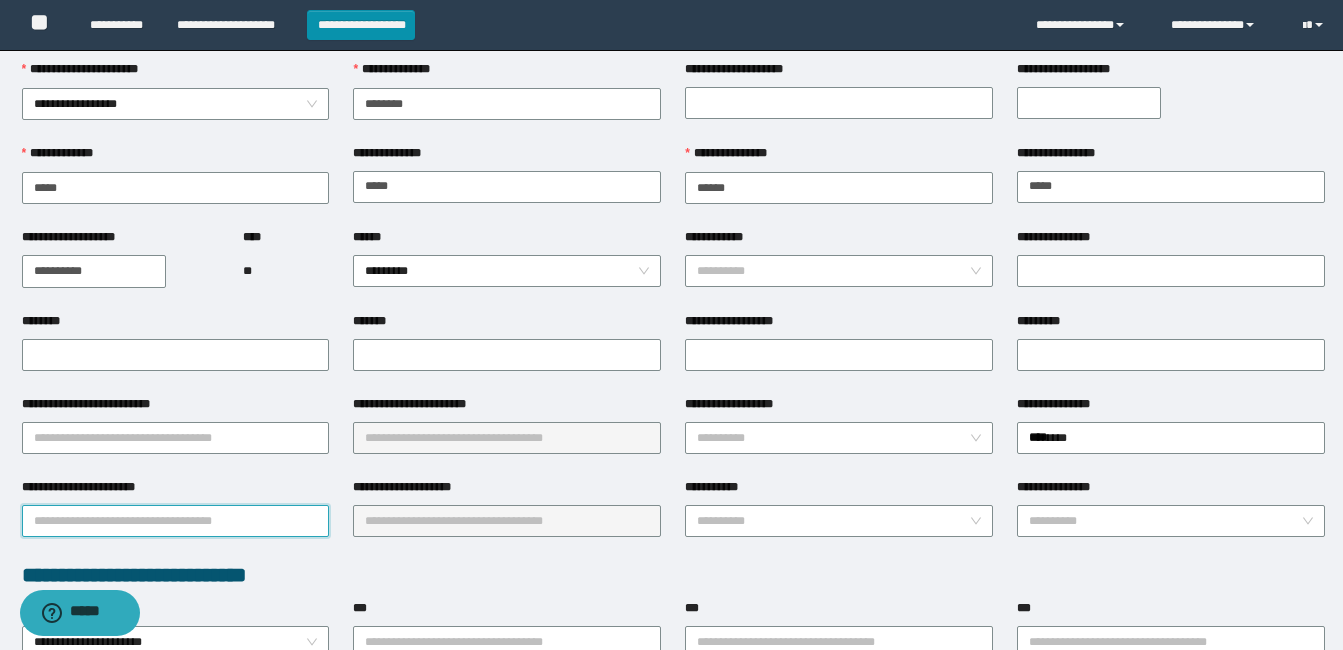 click on "**********" at bounding box center (176, 521) 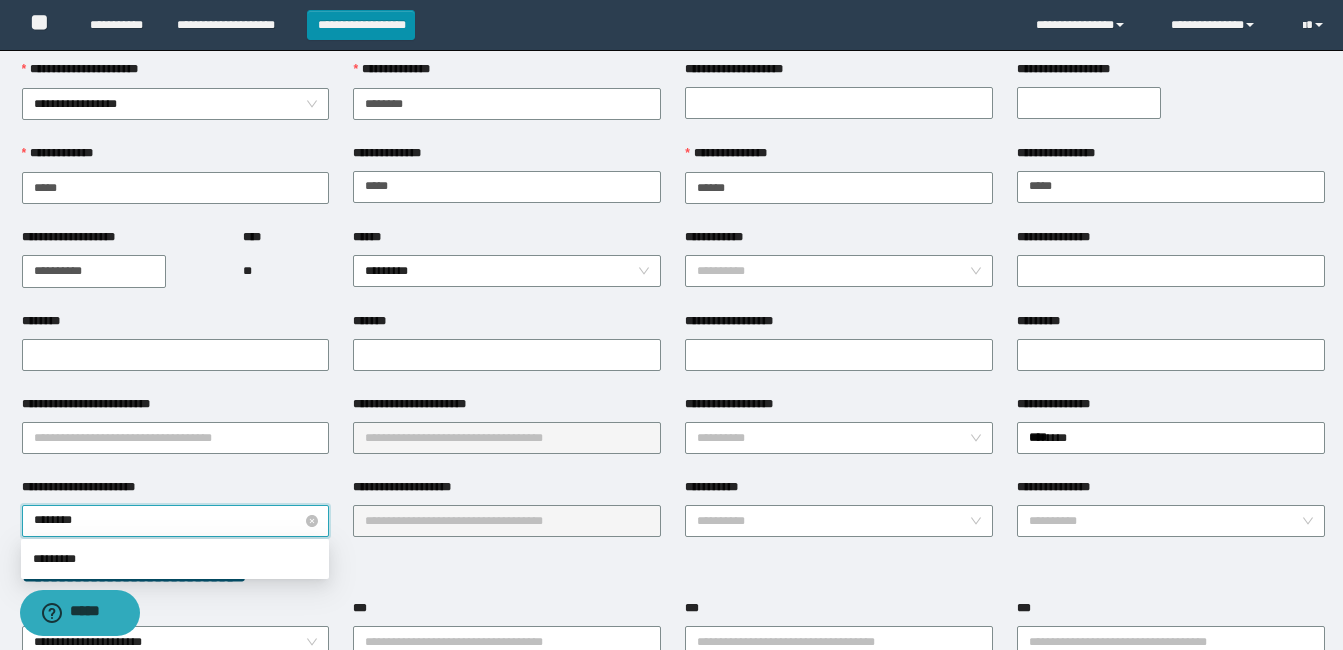 type on "*********" 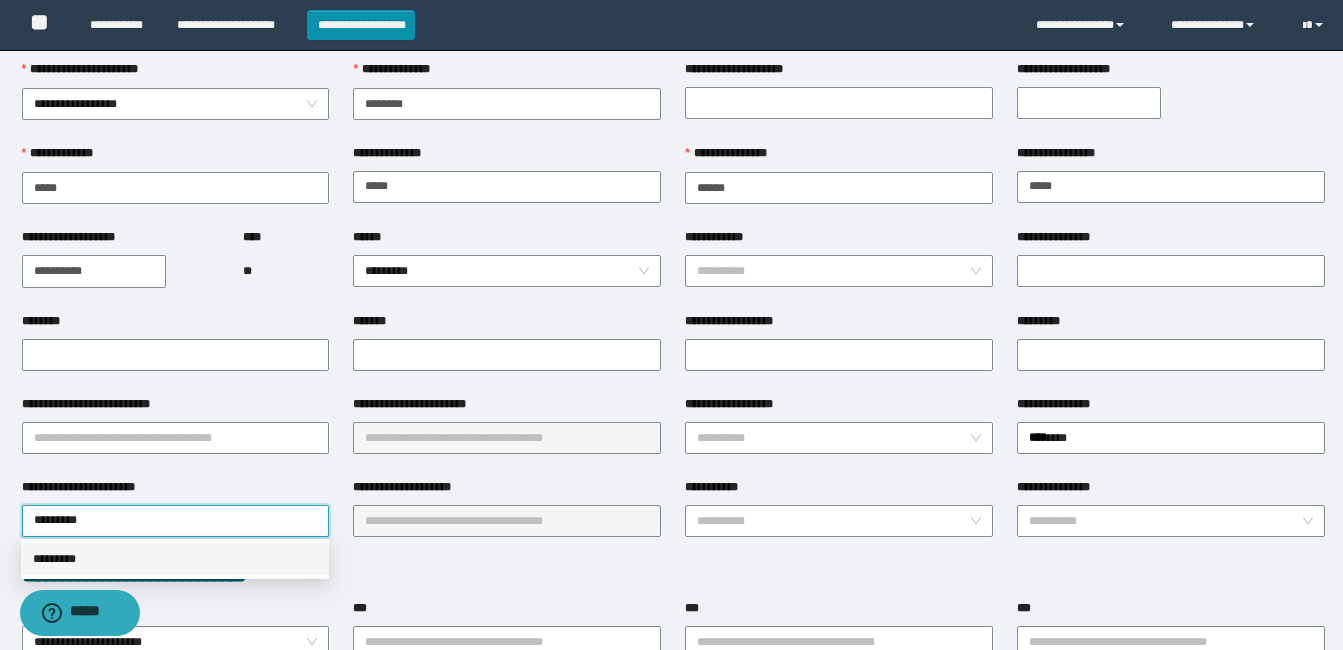 click on "*********" at bounding box center (175, 559) 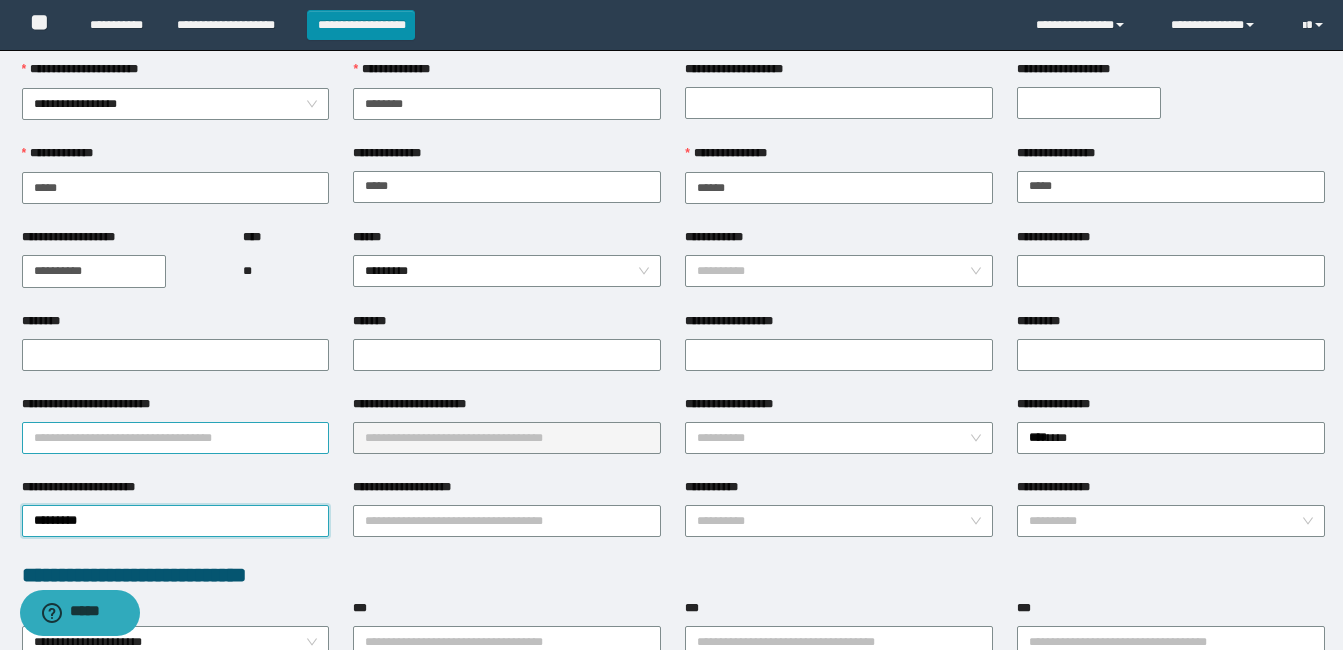 click on "**********" at bounding box center [176, 438] 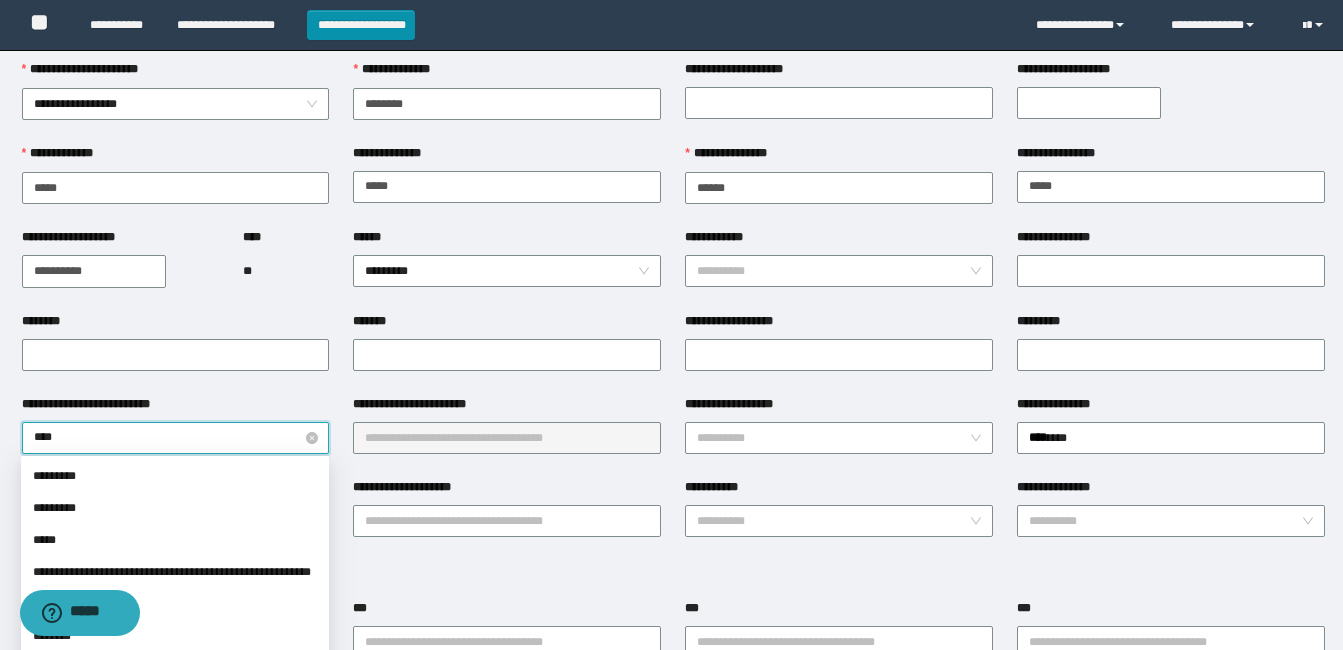 type on "*****" 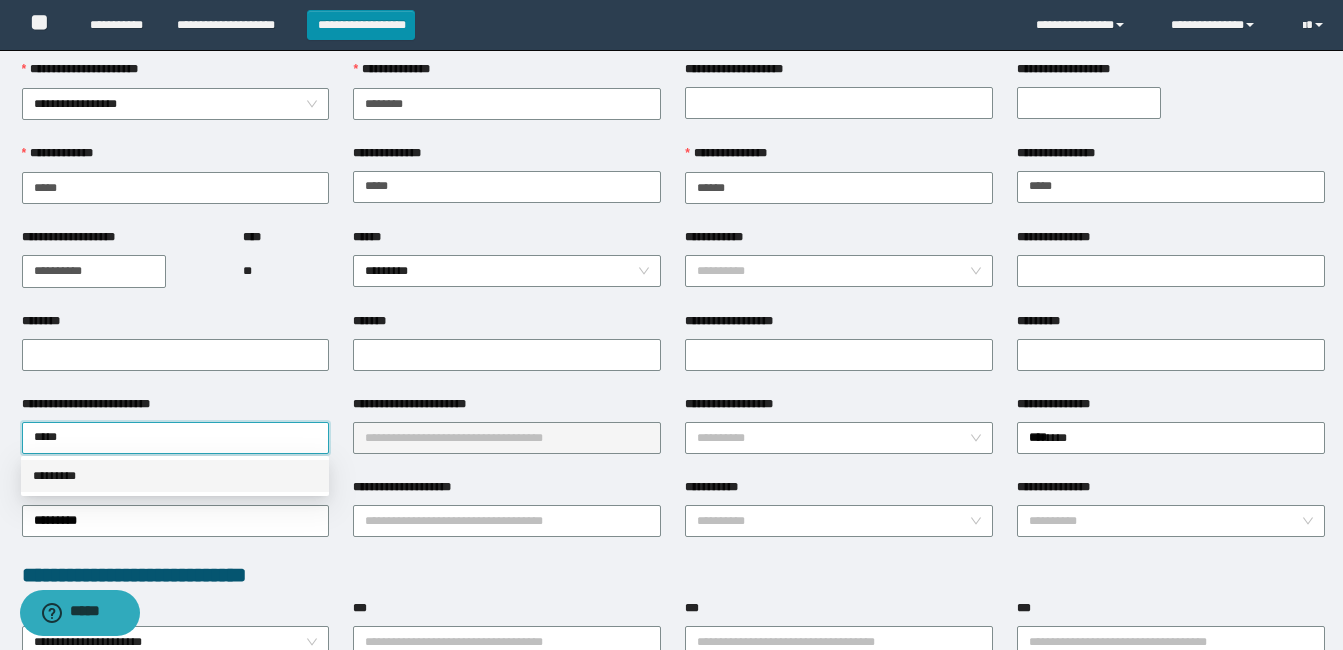 click on "*********" at bounding box center (175, 476) 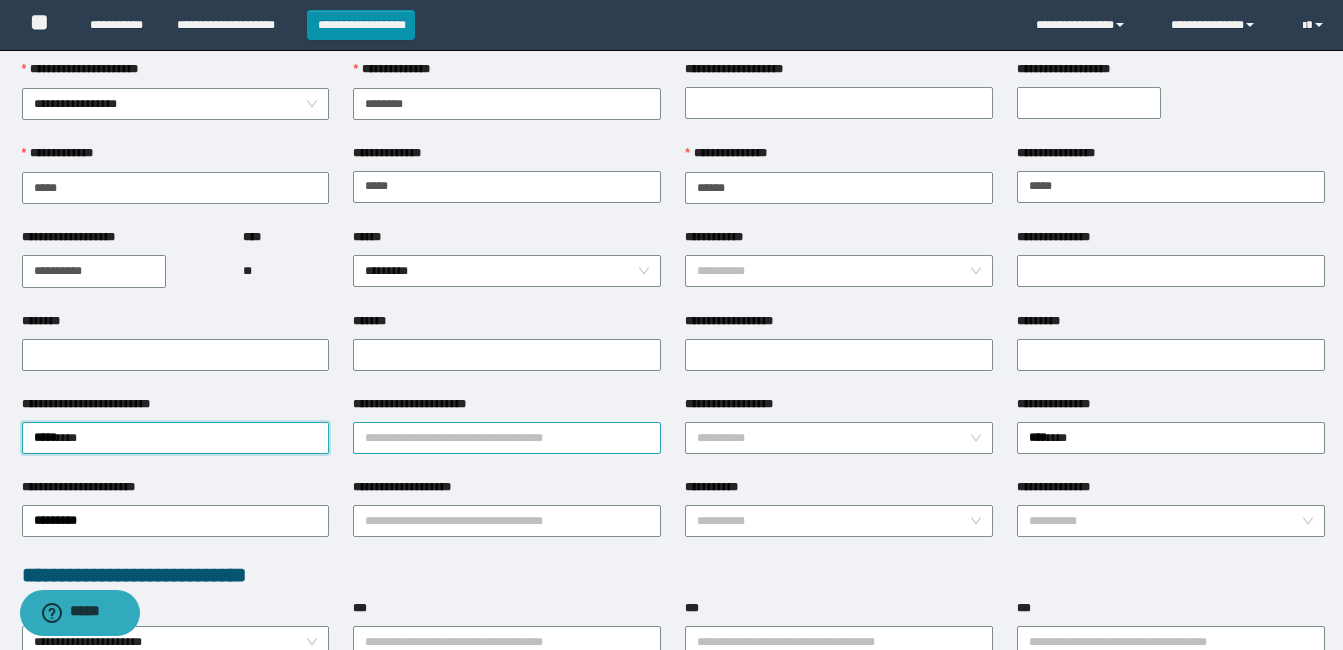 click on "**********" at bounding box center [507, 438] 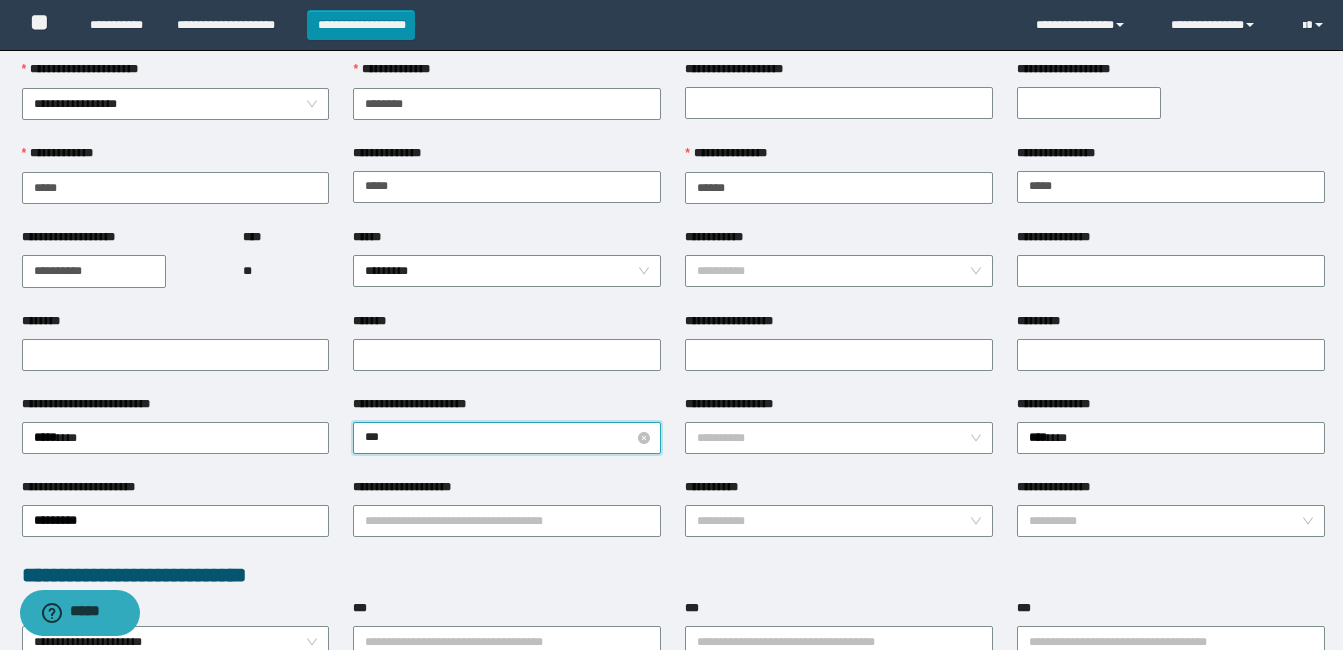 type on "****" 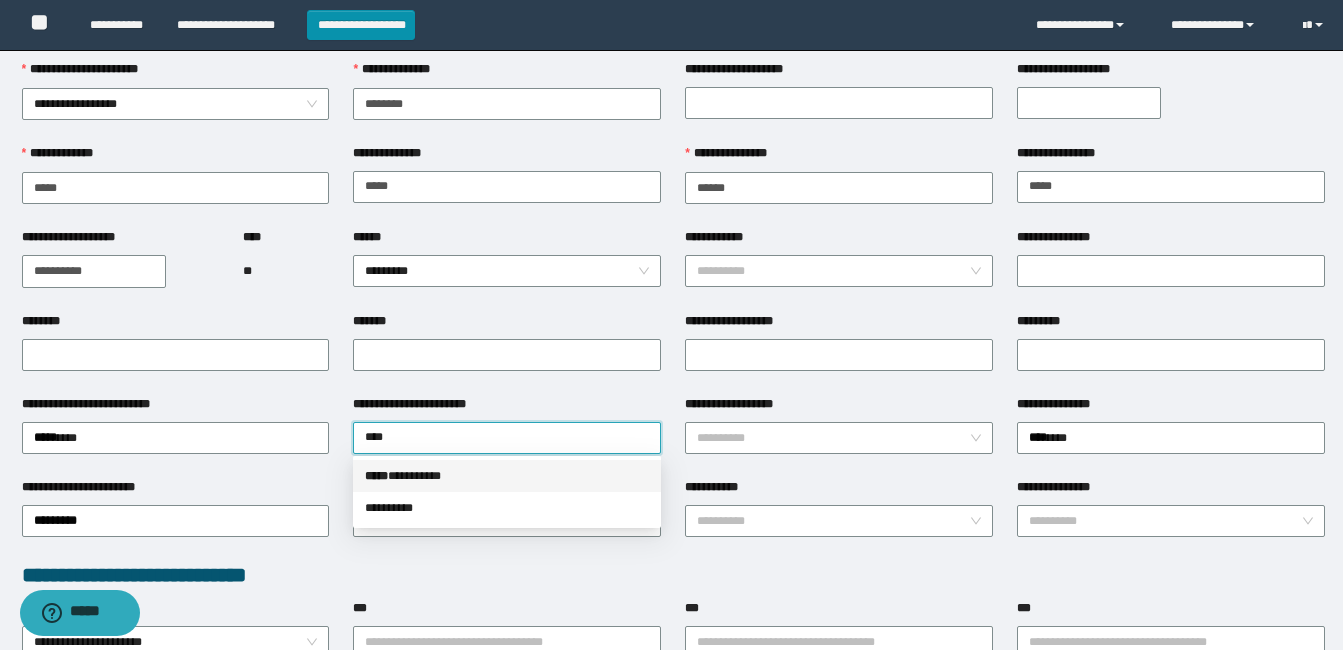click on "***** * ********" at bounding box center [507, 476] 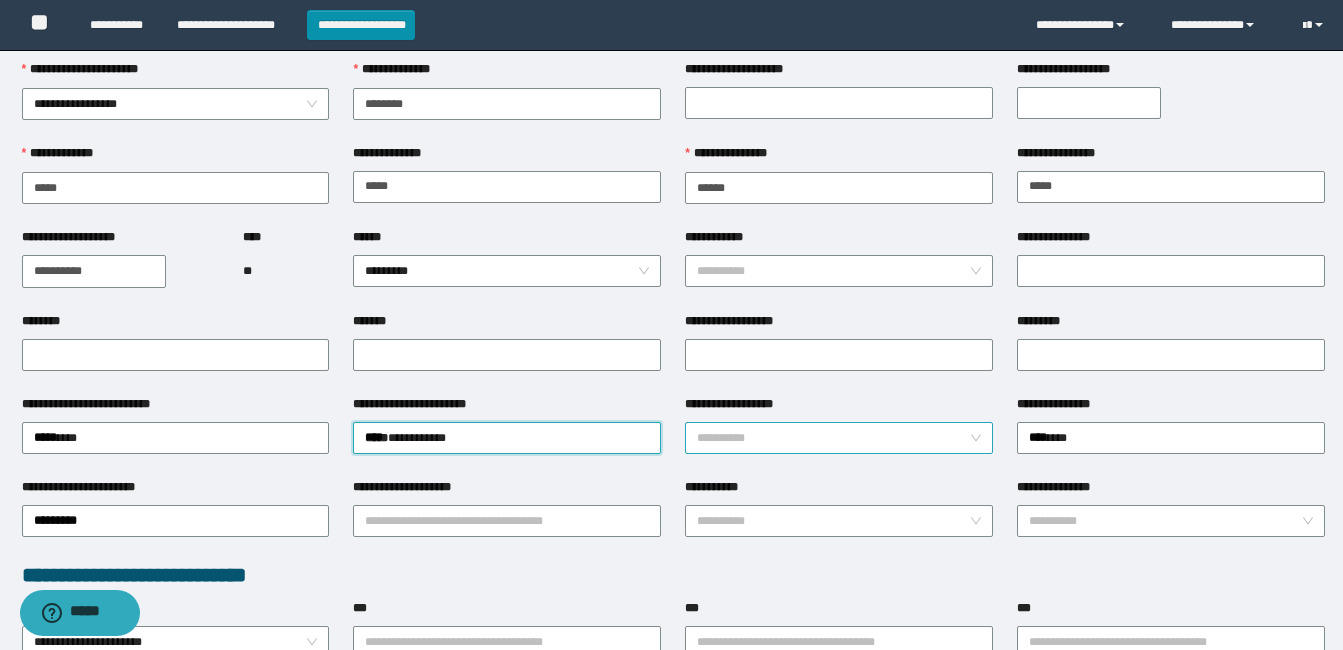 click on "**********" at bounding box center (833, 438) 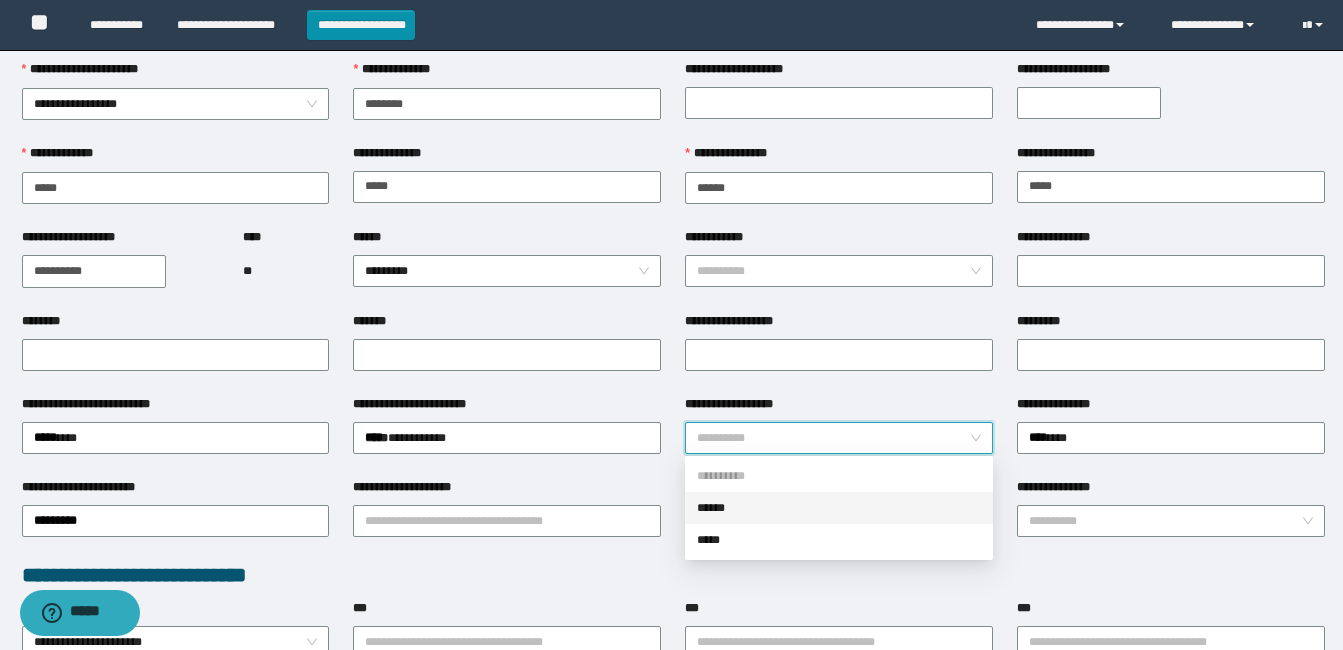 click on "******" at bounding box center (839, 508) 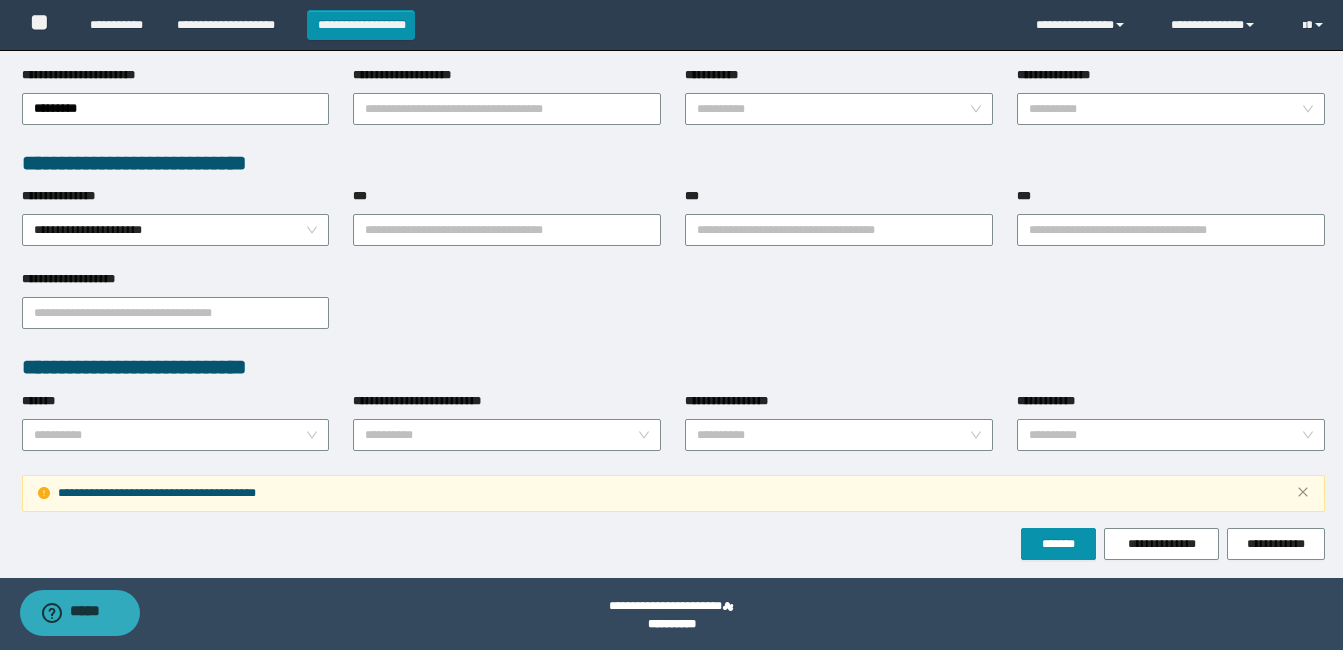 scroll, scrollTop: 516, scrollLeft: 0, axis: vertical 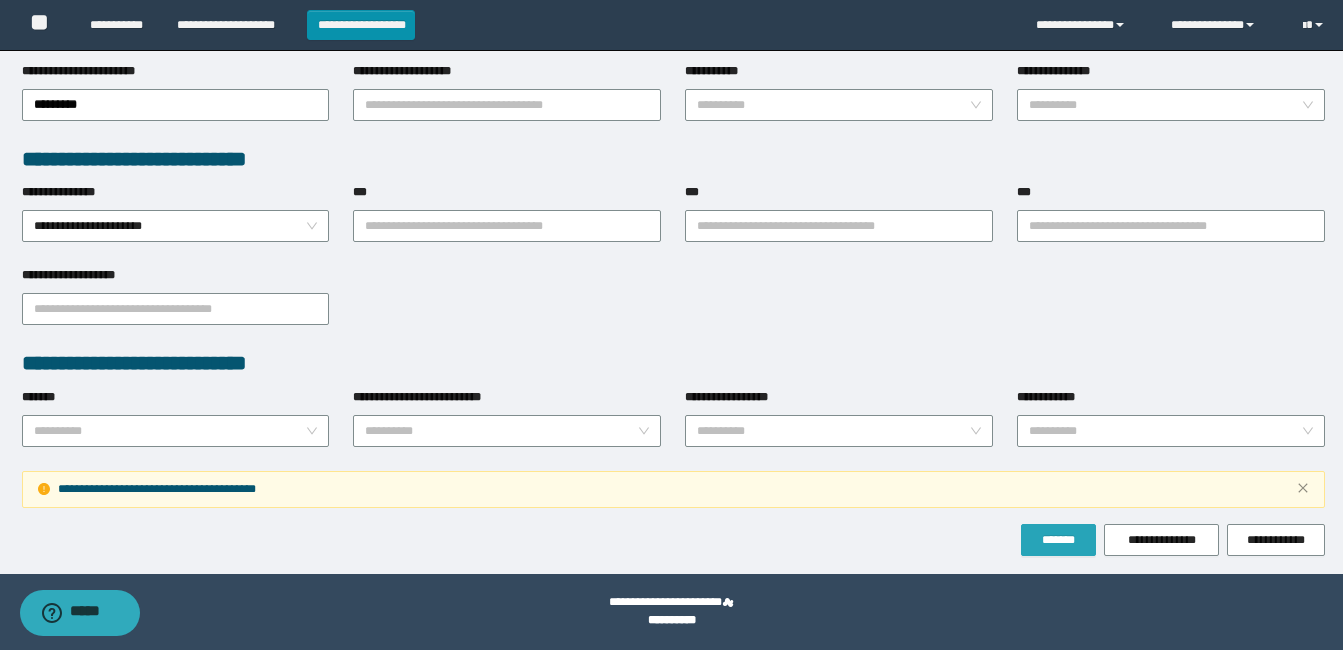 click on "*******" at bounding box center (1058, 540) 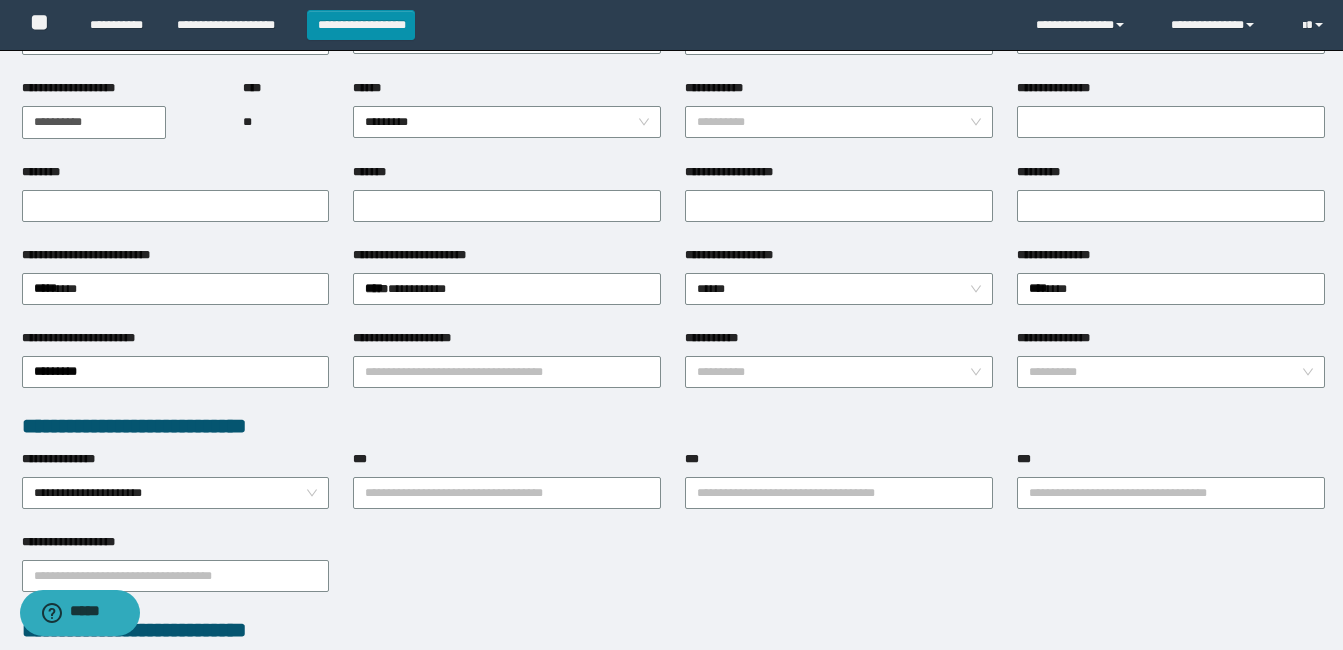 scroll, scrollTop: 216, scrollLeft: 0, axis: vertical 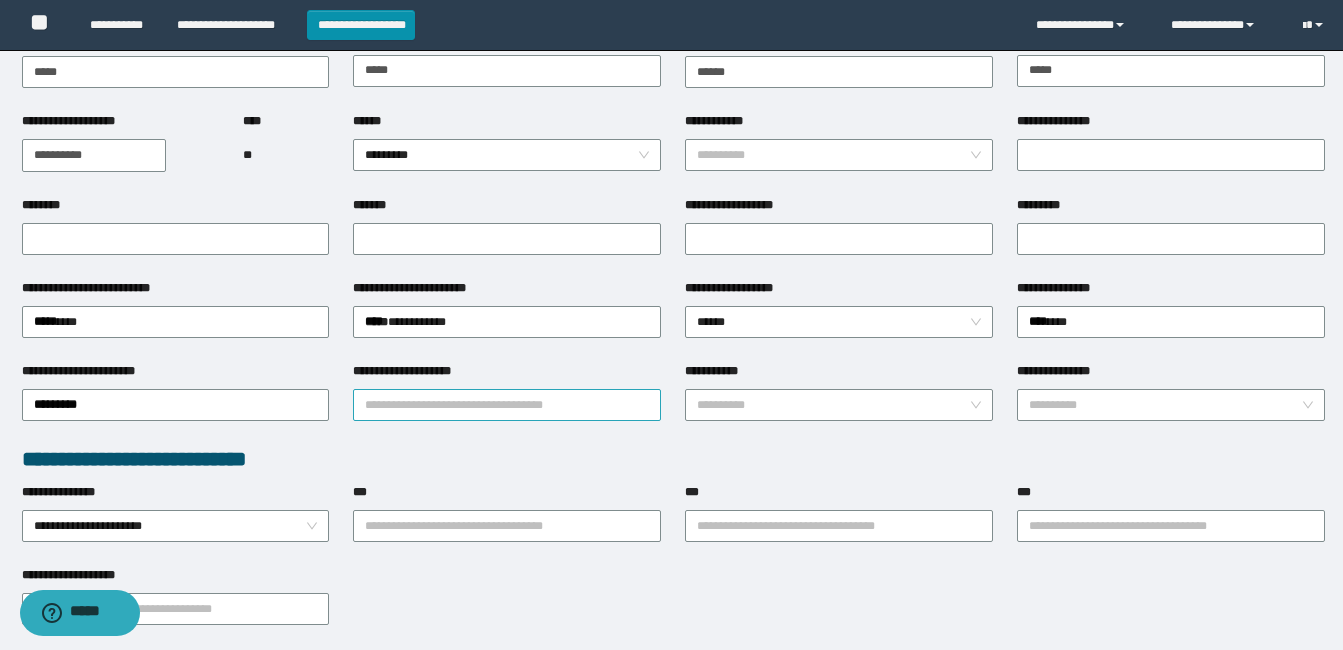 click on "**********" at bounding box center (507, 405) 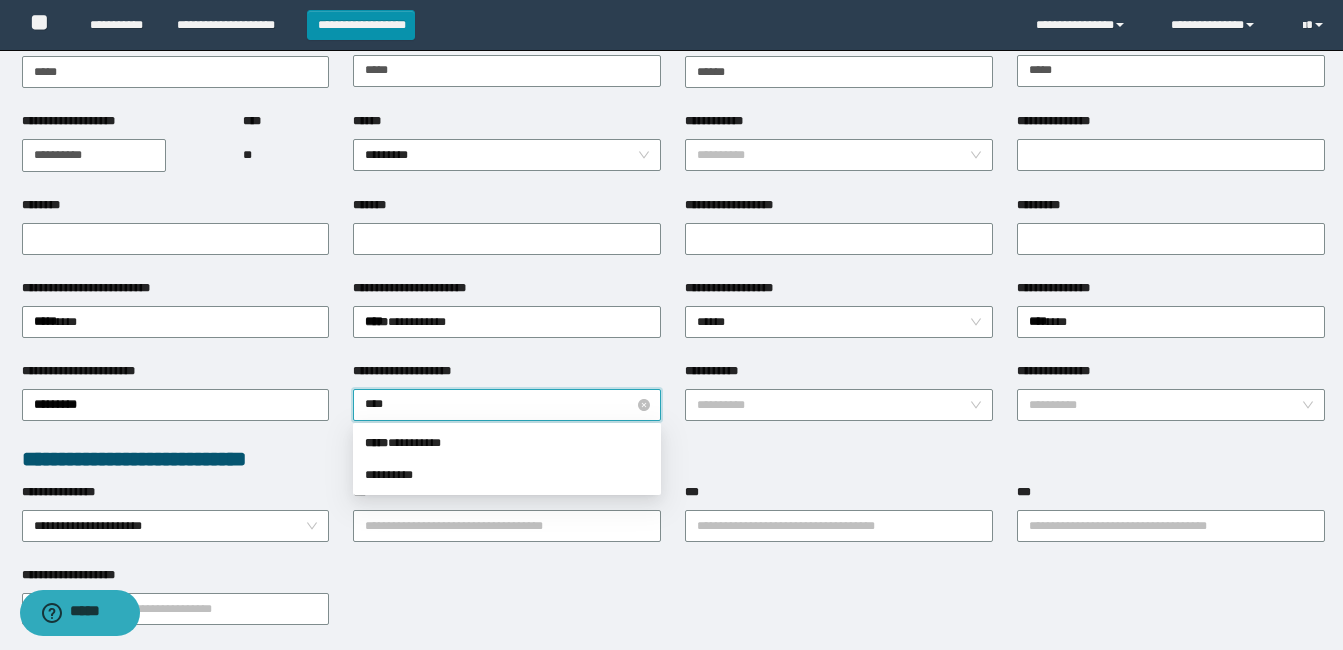 type on "*****" 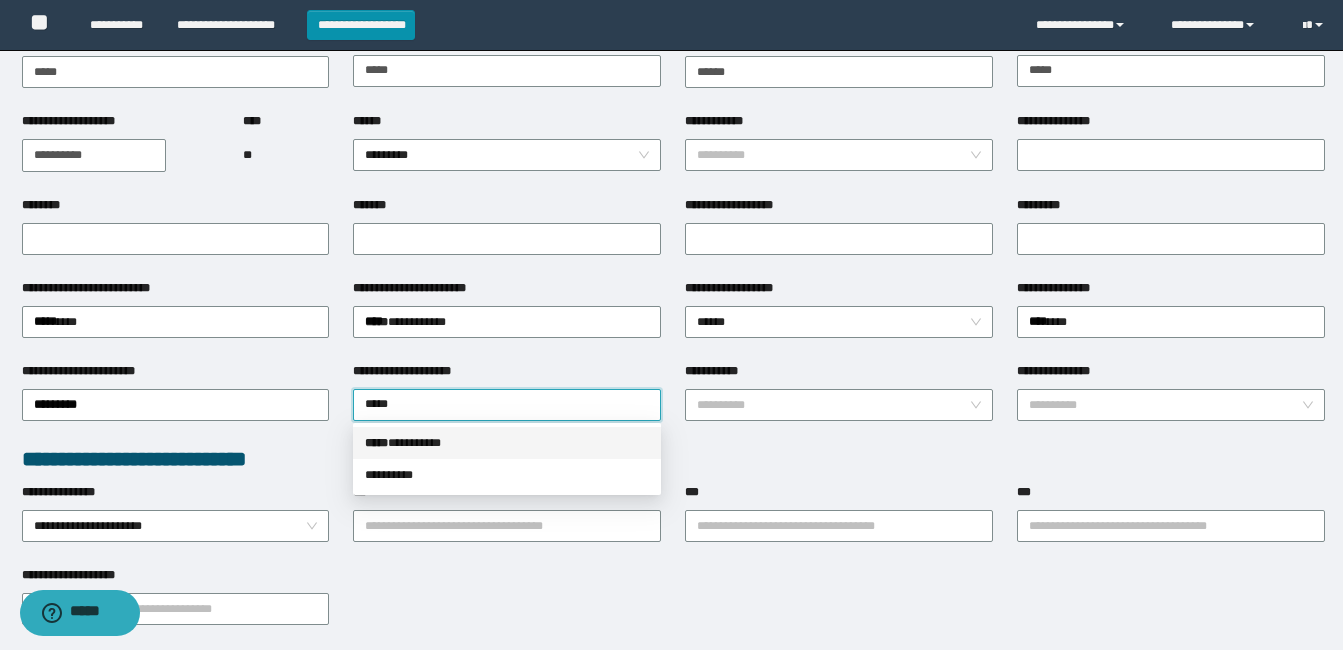 click on "***** * ********" at bounding box center [507, 443] 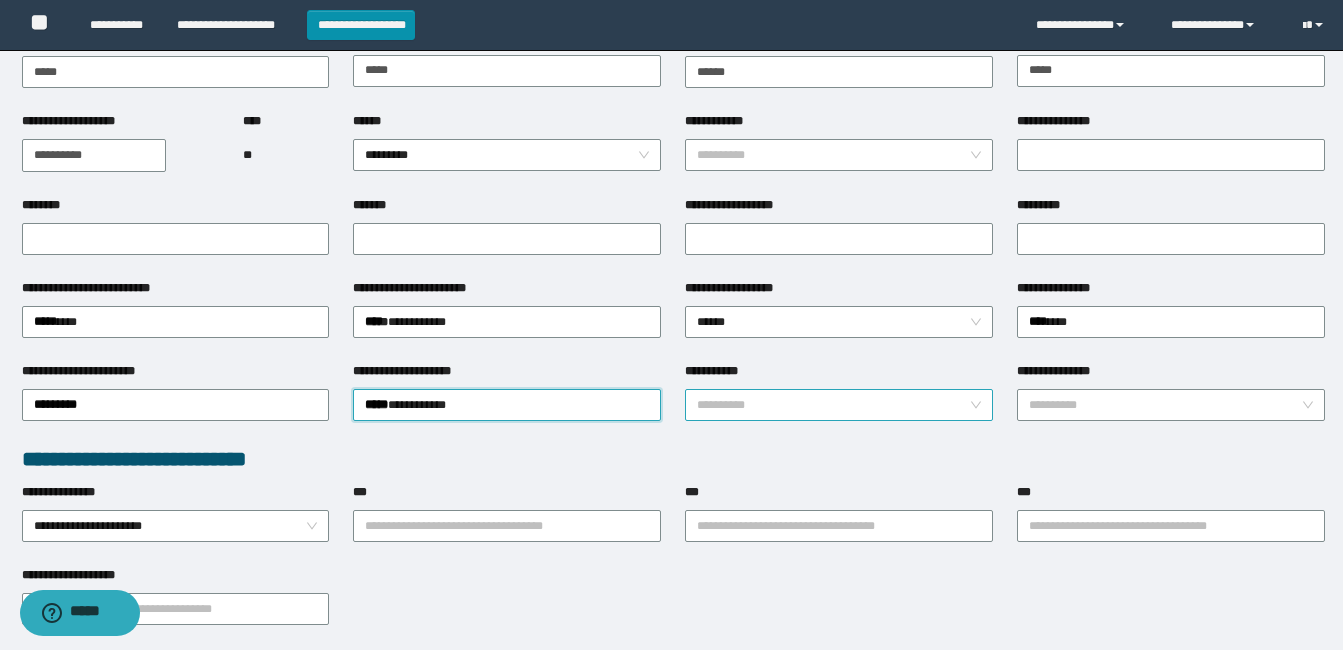 click on "**********" at bounding box center (833, 405) 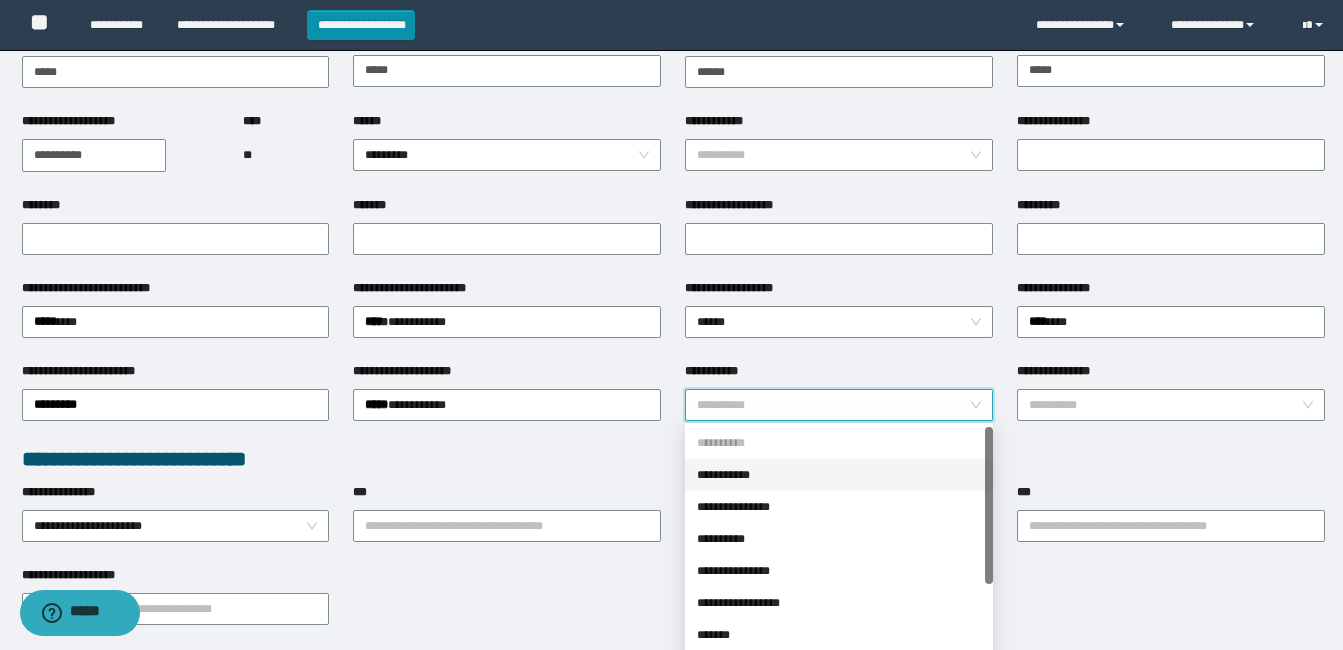 click on "**********" at bounding box center (839, 475) 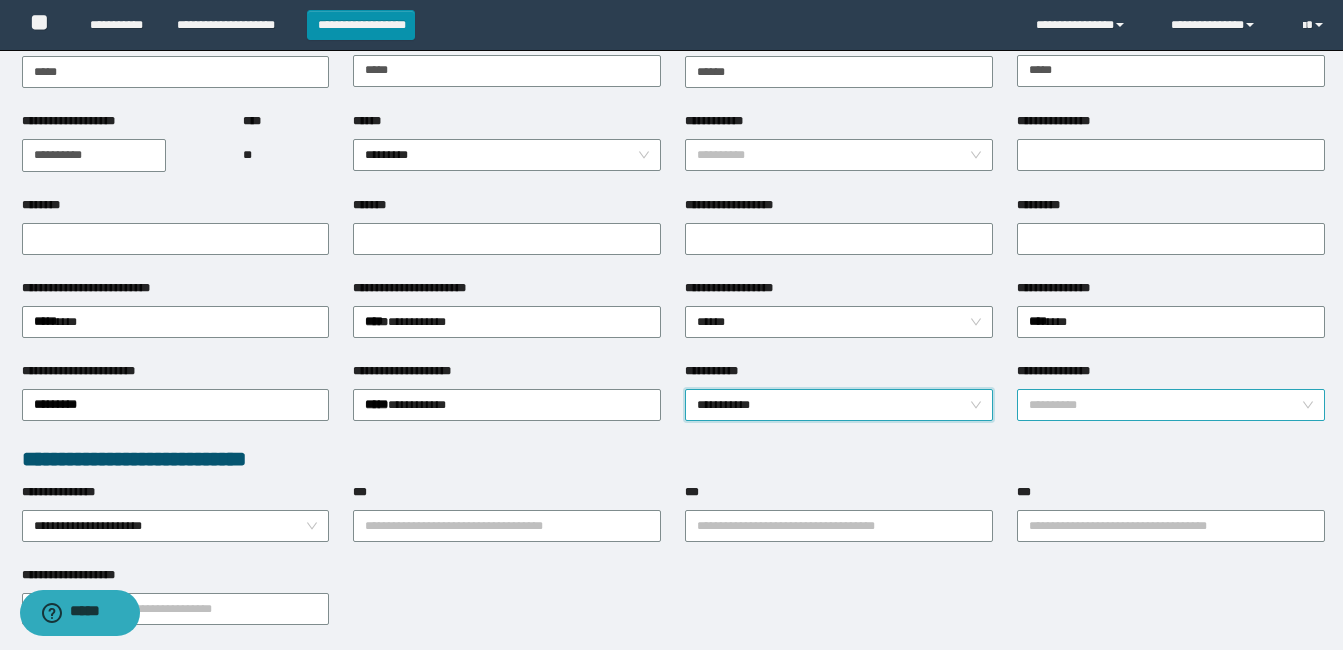 click on "**********" at bounding box center (1165, 405) 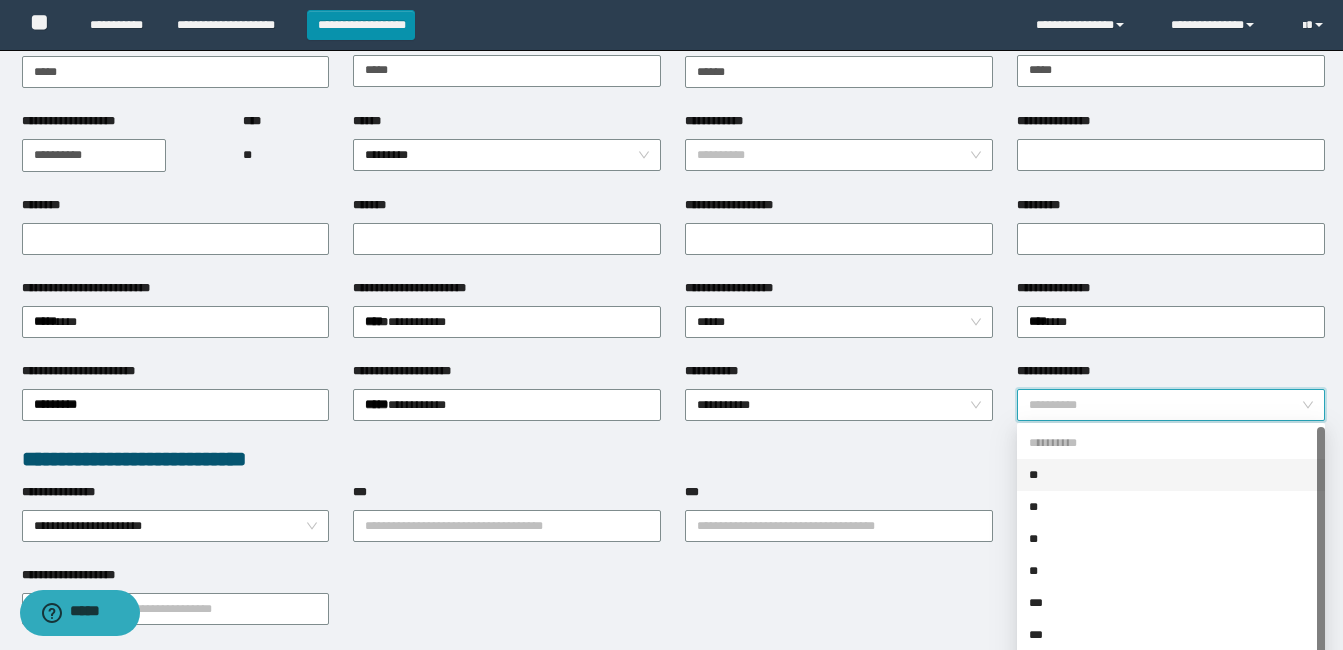 scroll, scrollTop: 32, scrollLeft: 0, axis: vertical 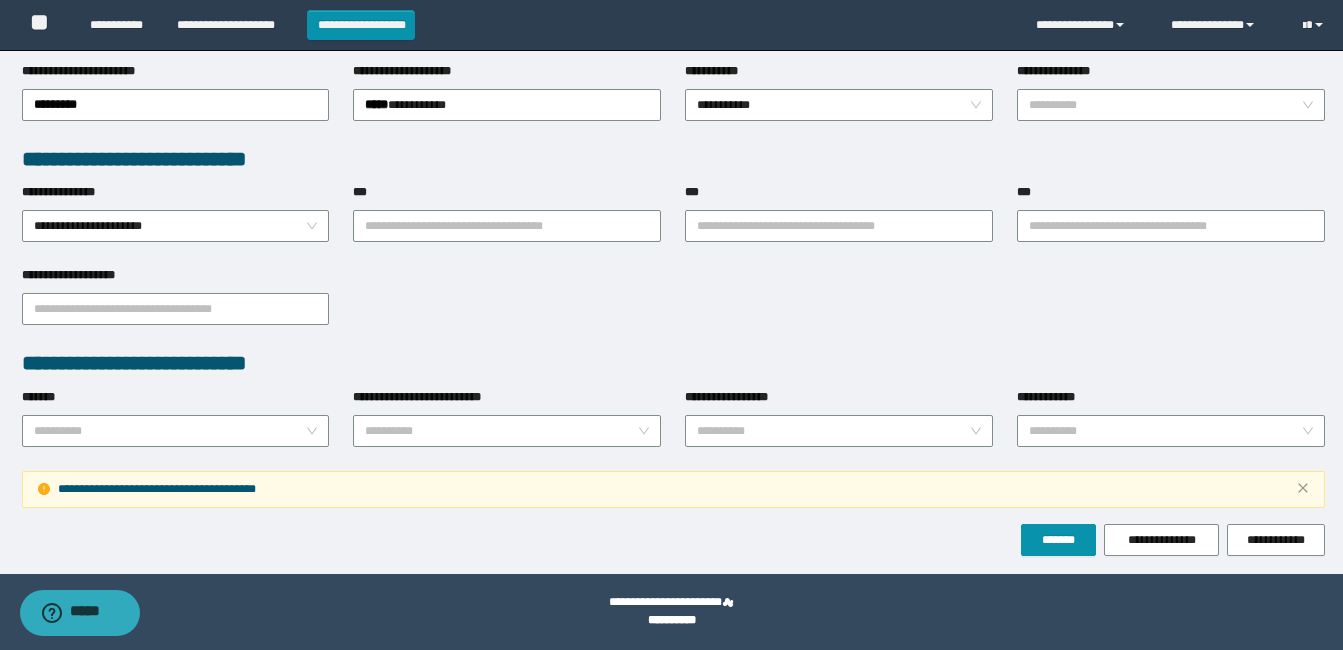 click on "**********" at bounding box center [673, 363] 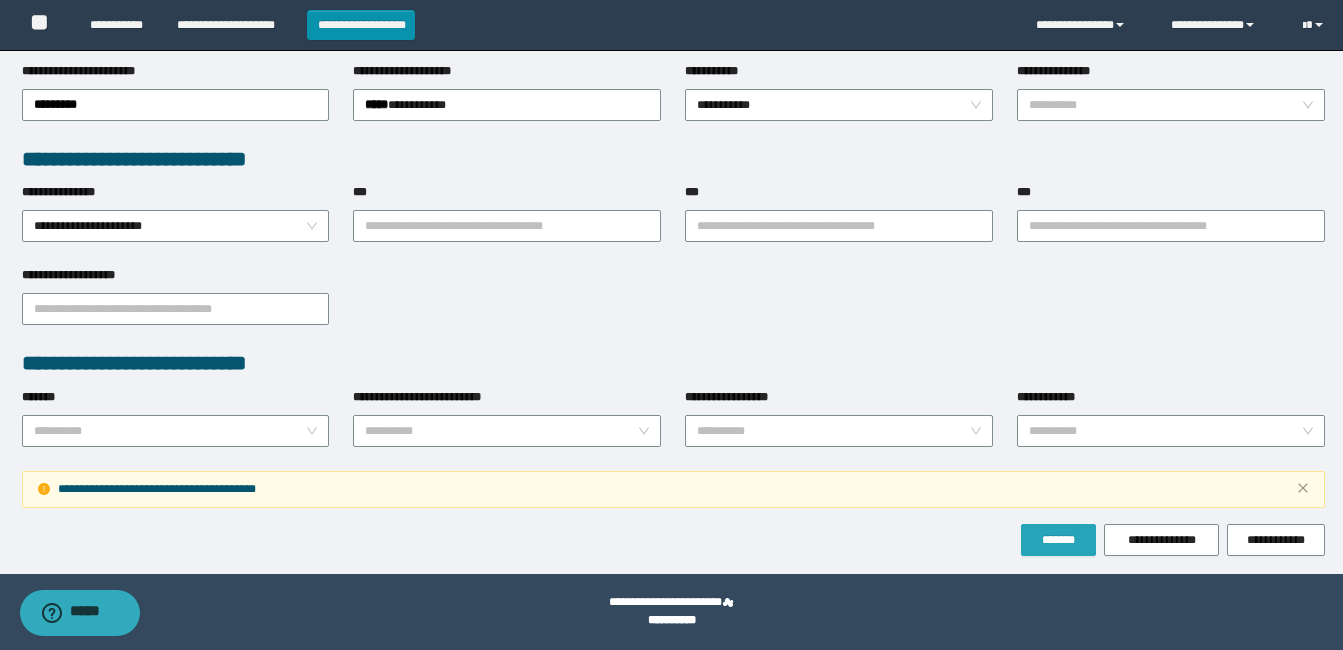 click on "*******" at bounding box center (1058, 540) 